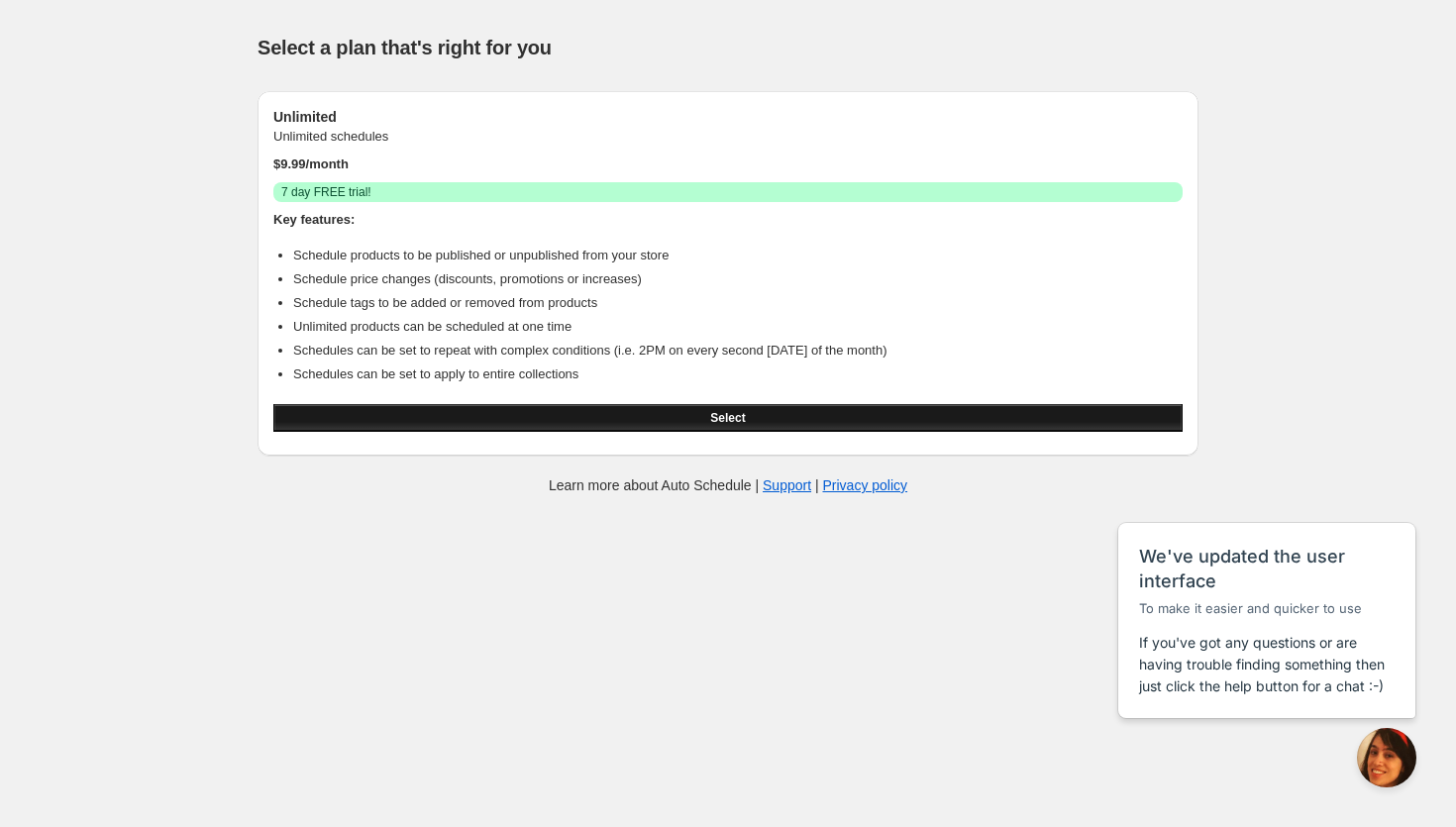 scroll, scrollTop: 0, scrollLeft: 0, axis: both 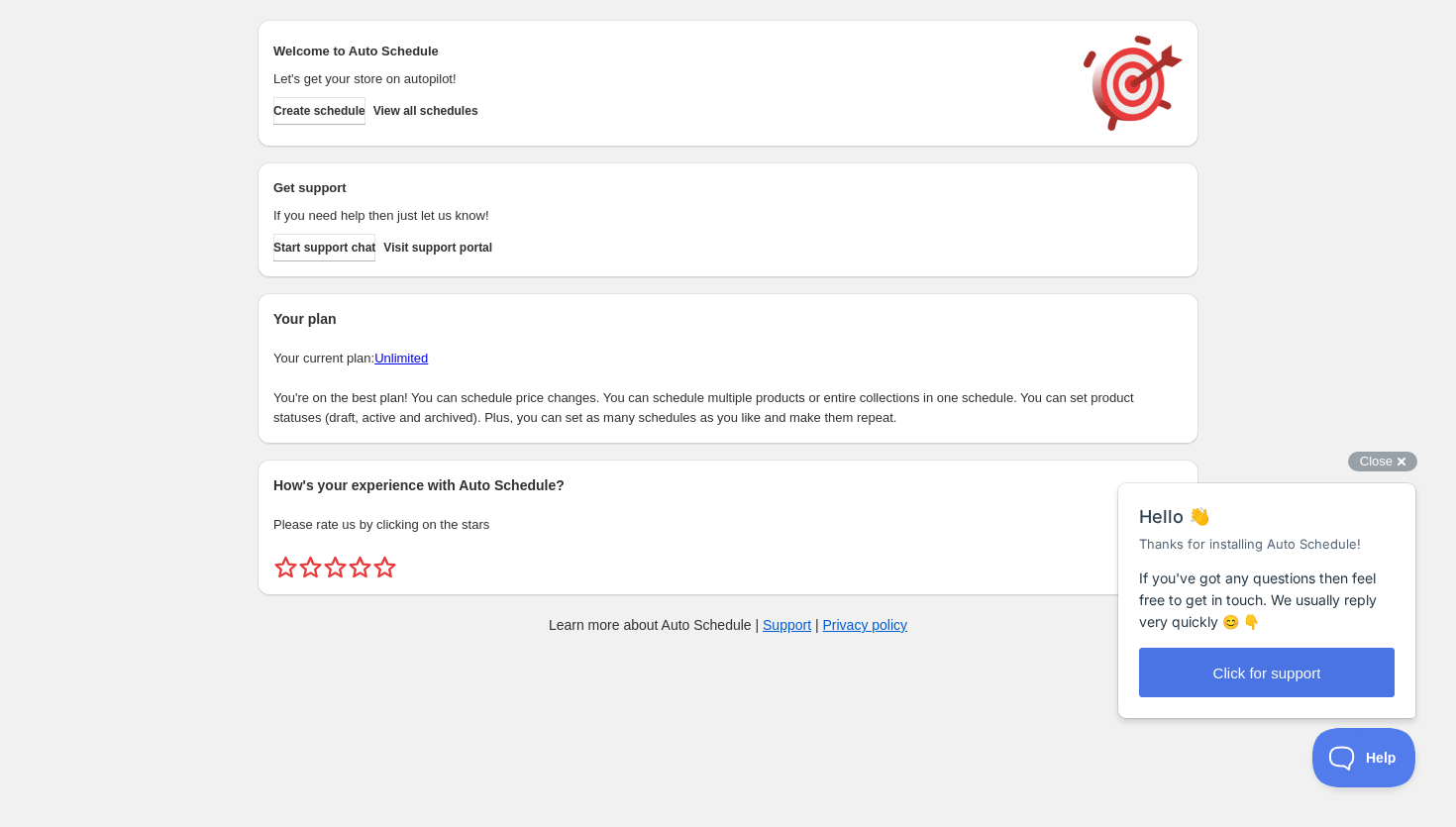 click on "Click for support" at bounding box center [1267, 672] 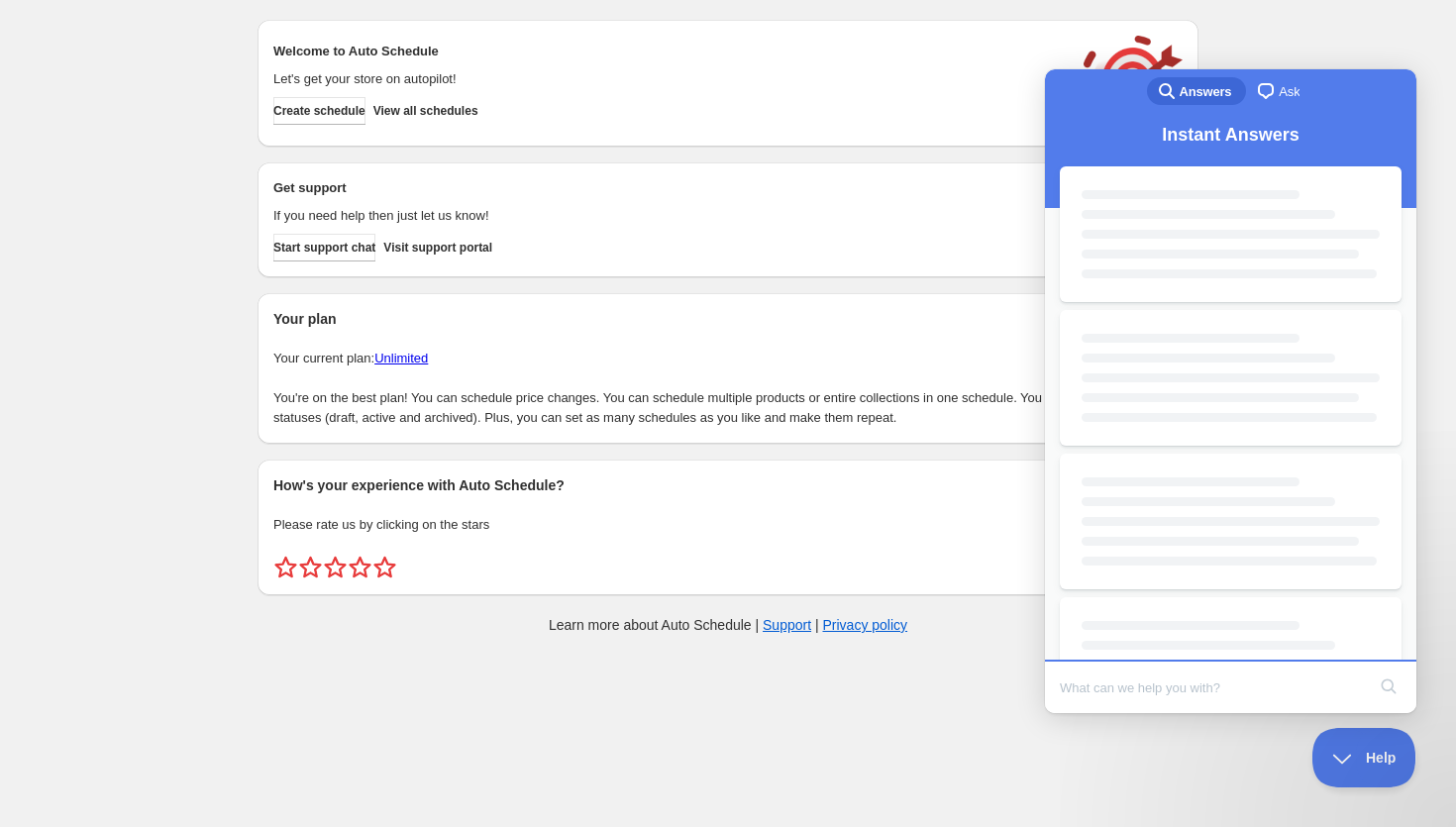 scroll, scrollTop: 0, scrollLeft: 0, axis: both 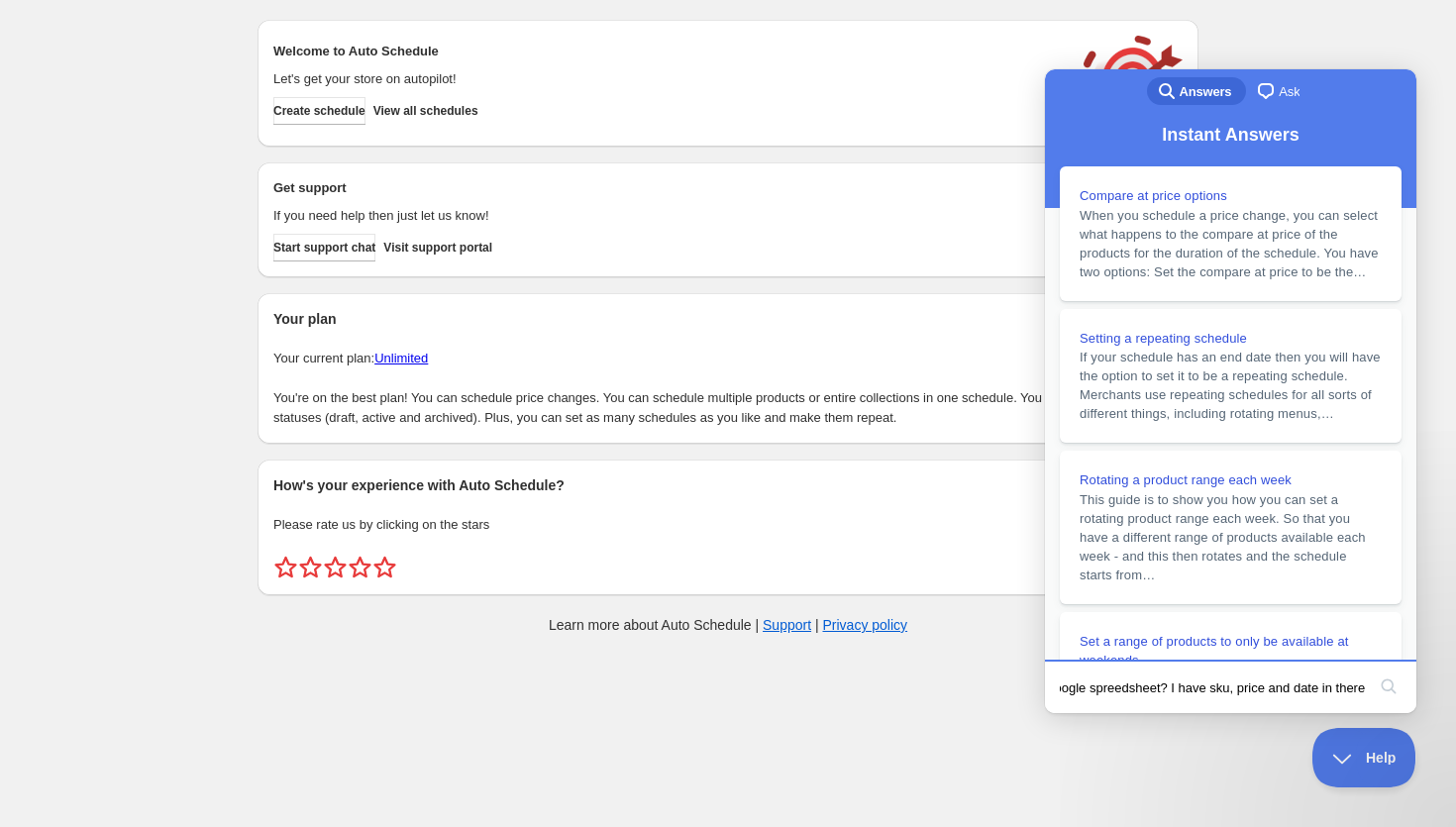 type on "Can I update prices based on a google spreedsheet? I have sku, price and date in there." 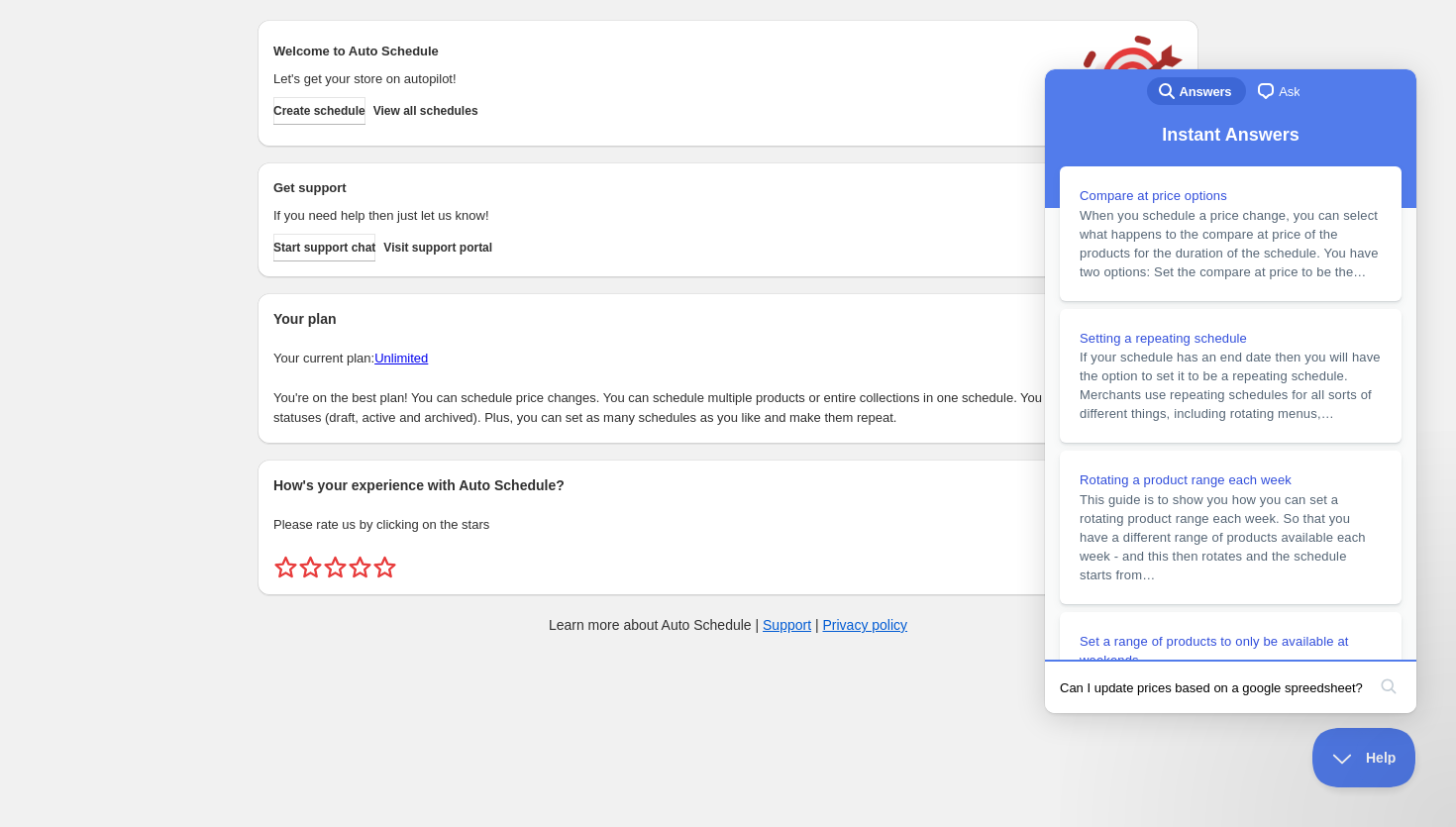 scroll, scrollTop: 0, scrollLeft: 219, axis: horizontal 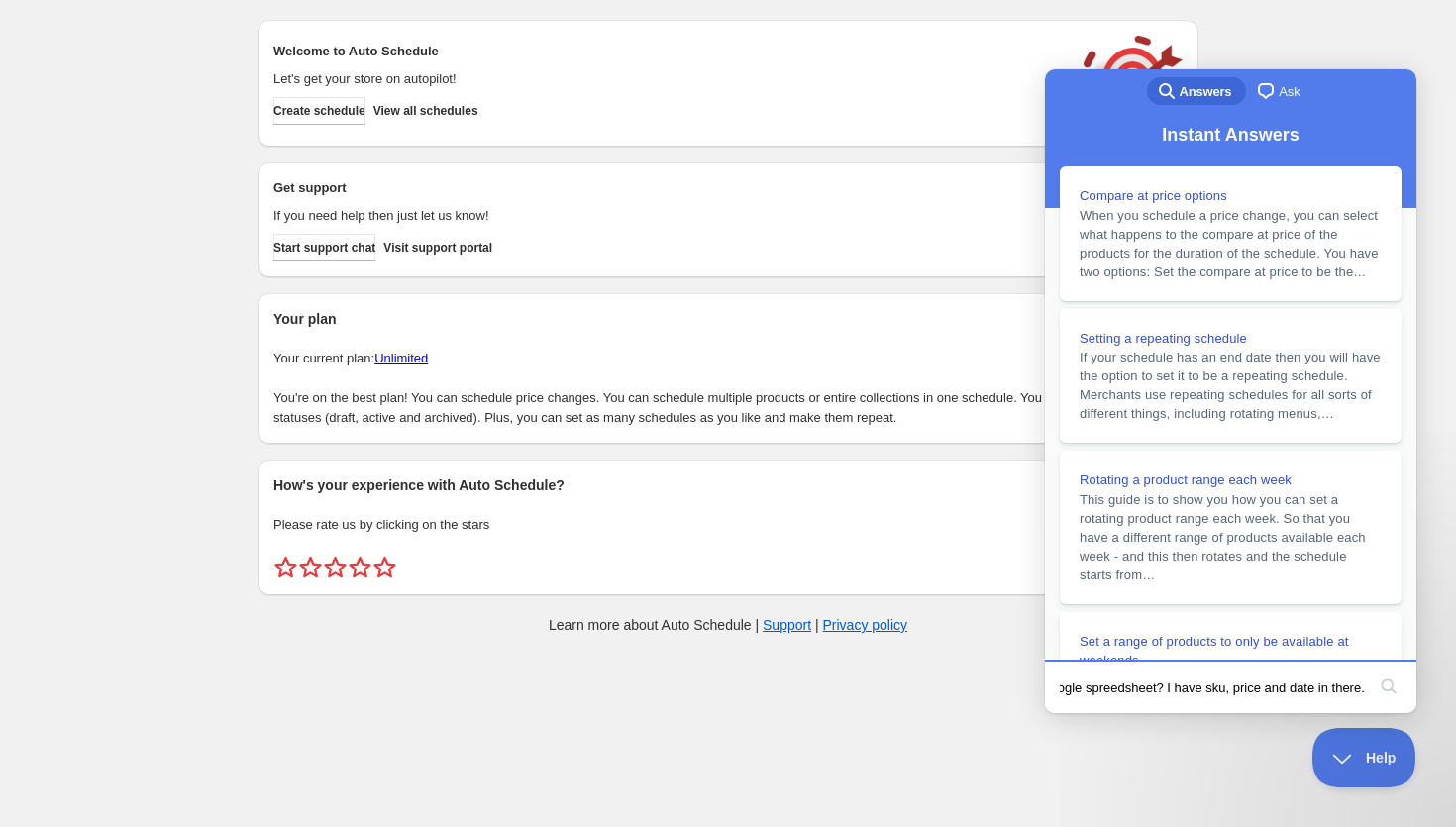 click on "search" at bounding box center (1389, 686) 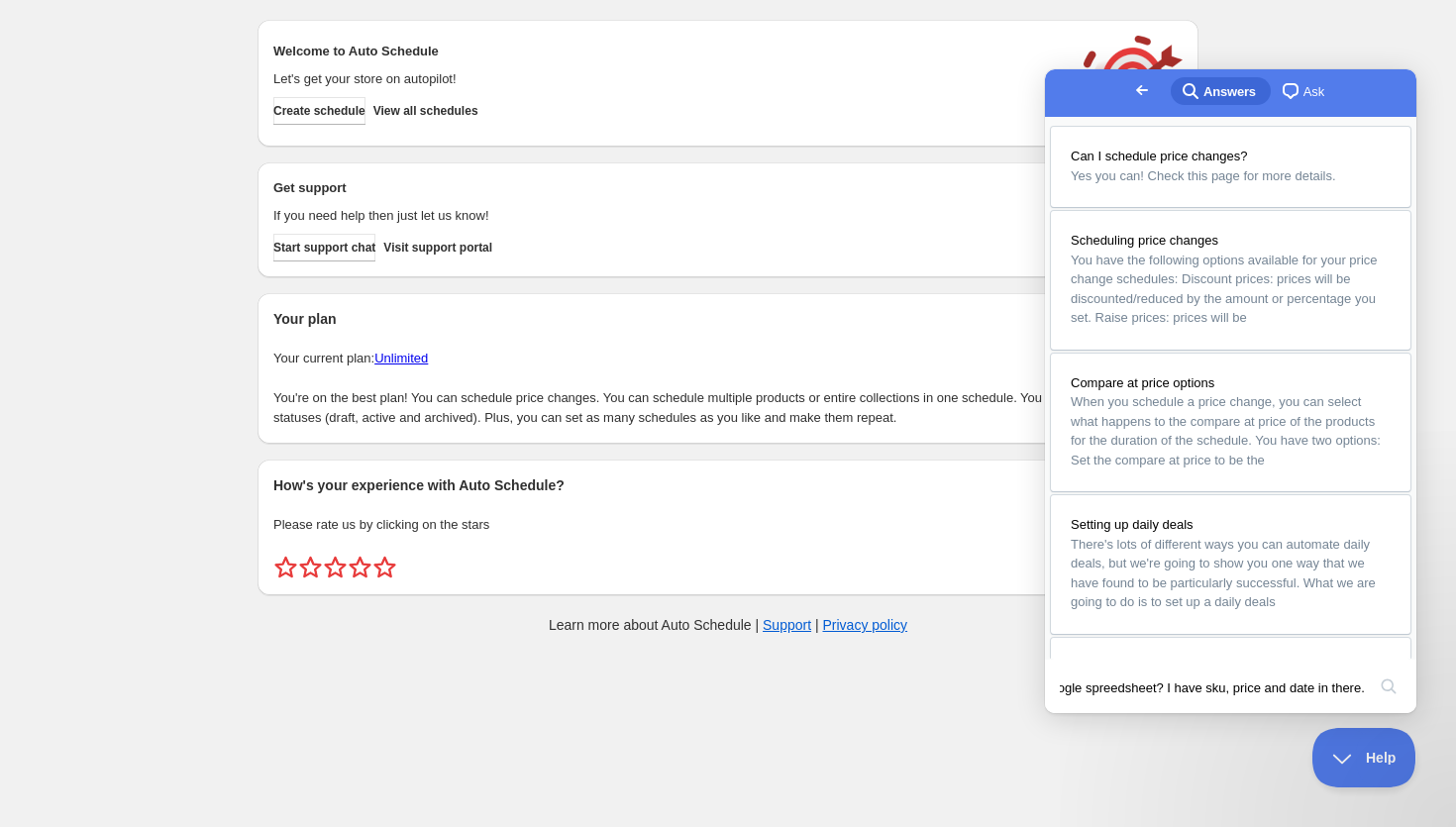 scroll, scrollTop: 0, scrollLeft: 0, axis: both 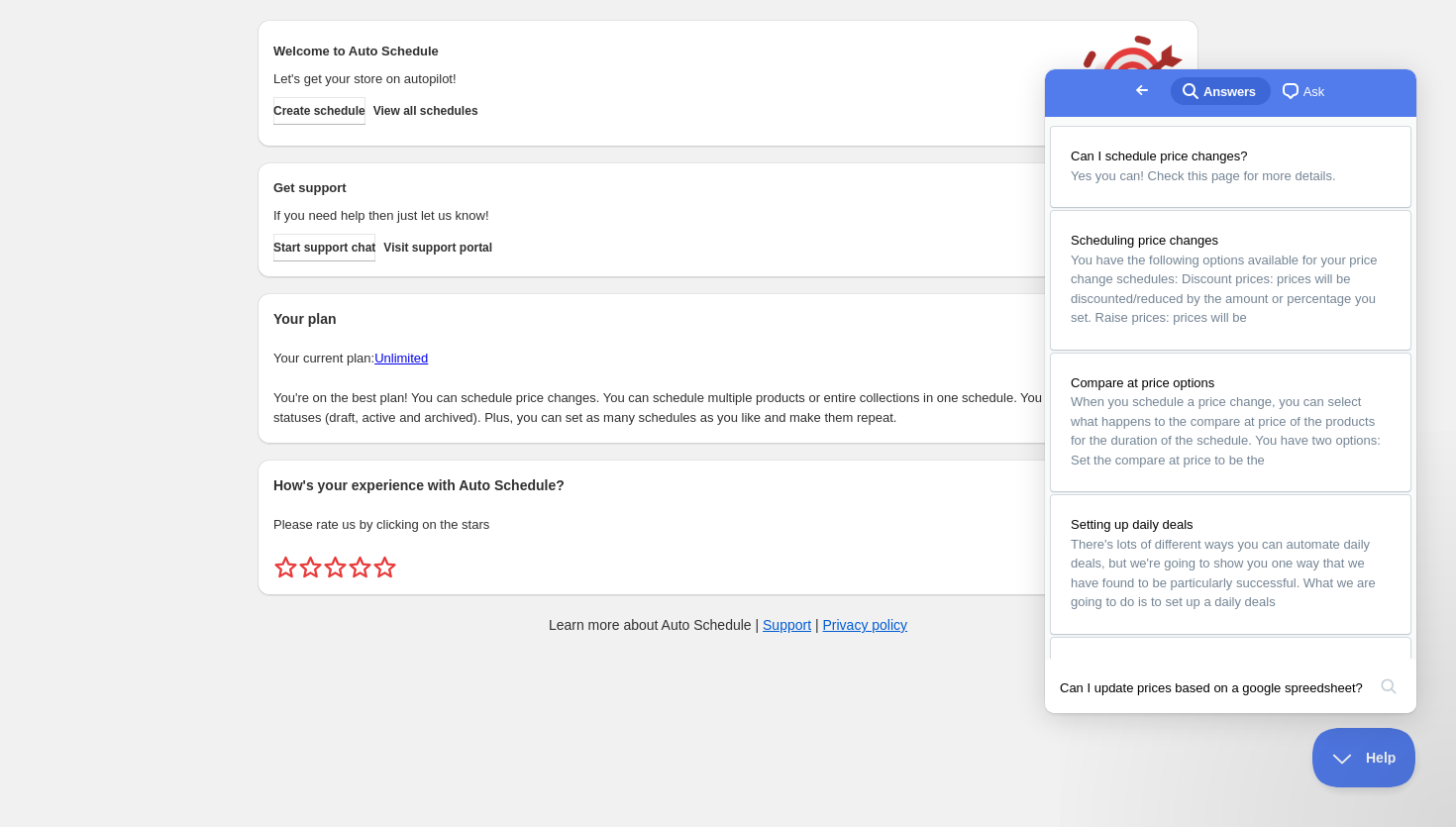 click on "chat-square" at bounding box center (1291, 91) 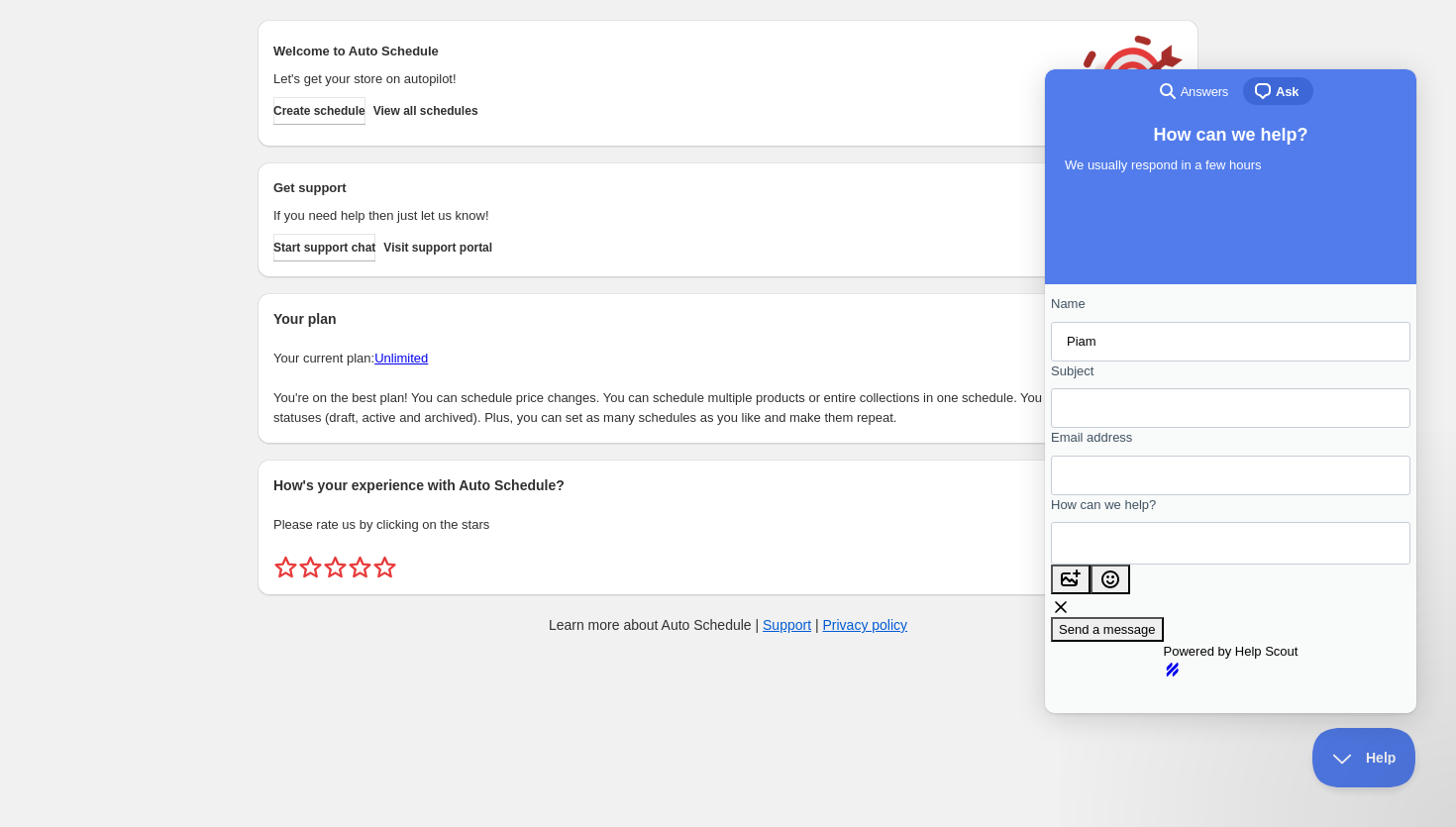 type on "Piam" 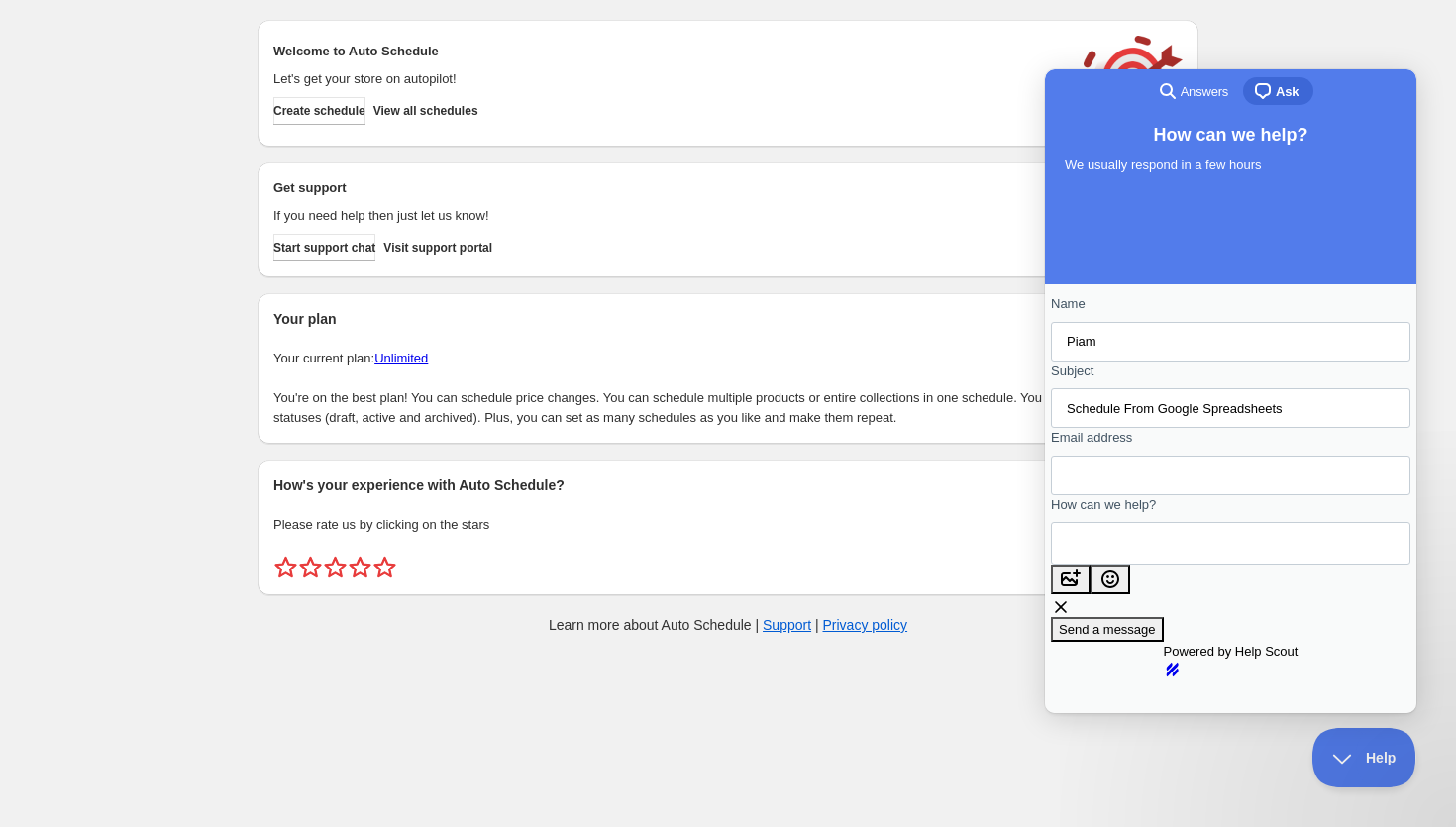 type on "Schedule From Google Spreadsheets" 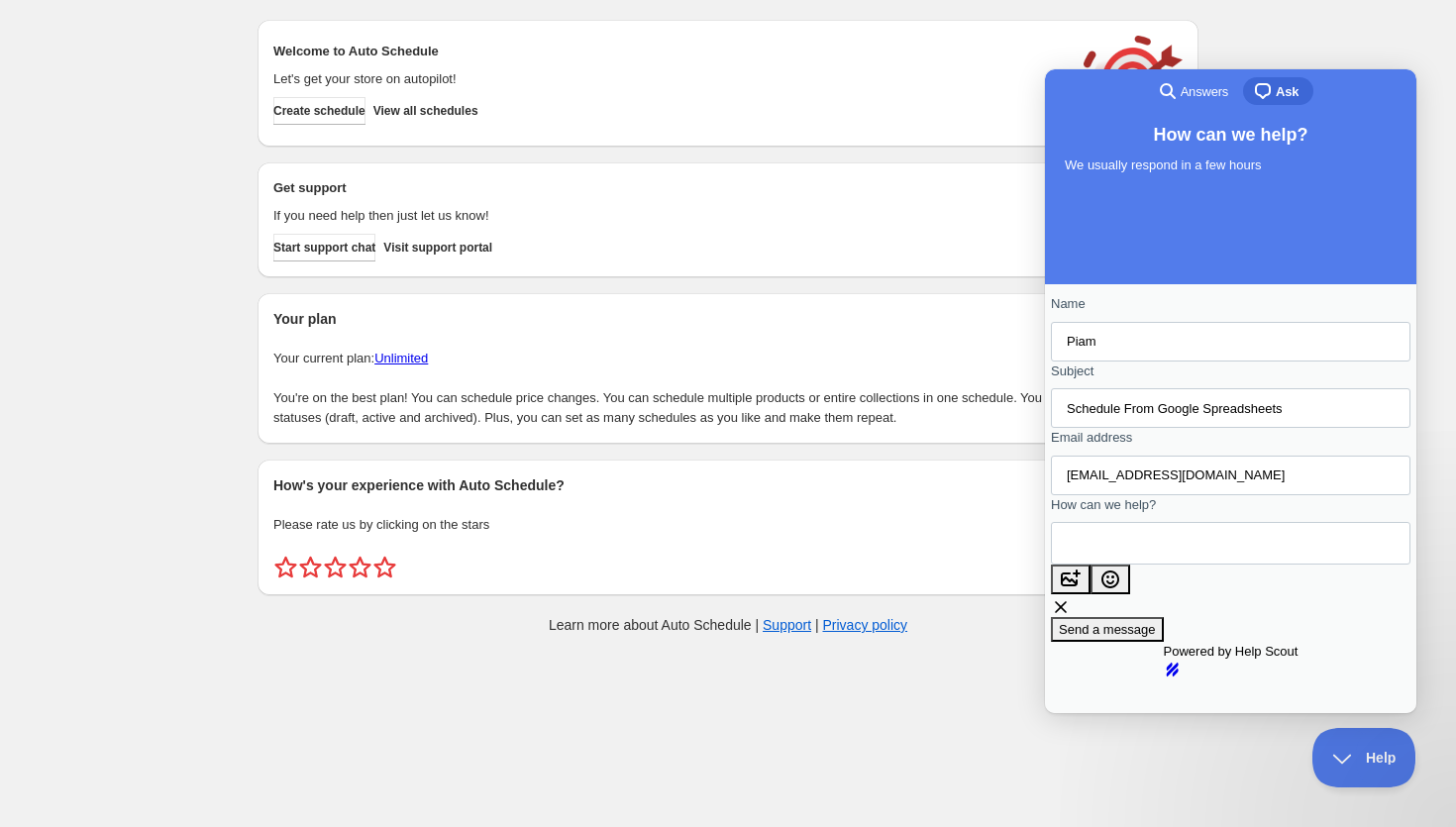 type on "[EMAIL_ADDRESS][DOMAIN_NAME]" 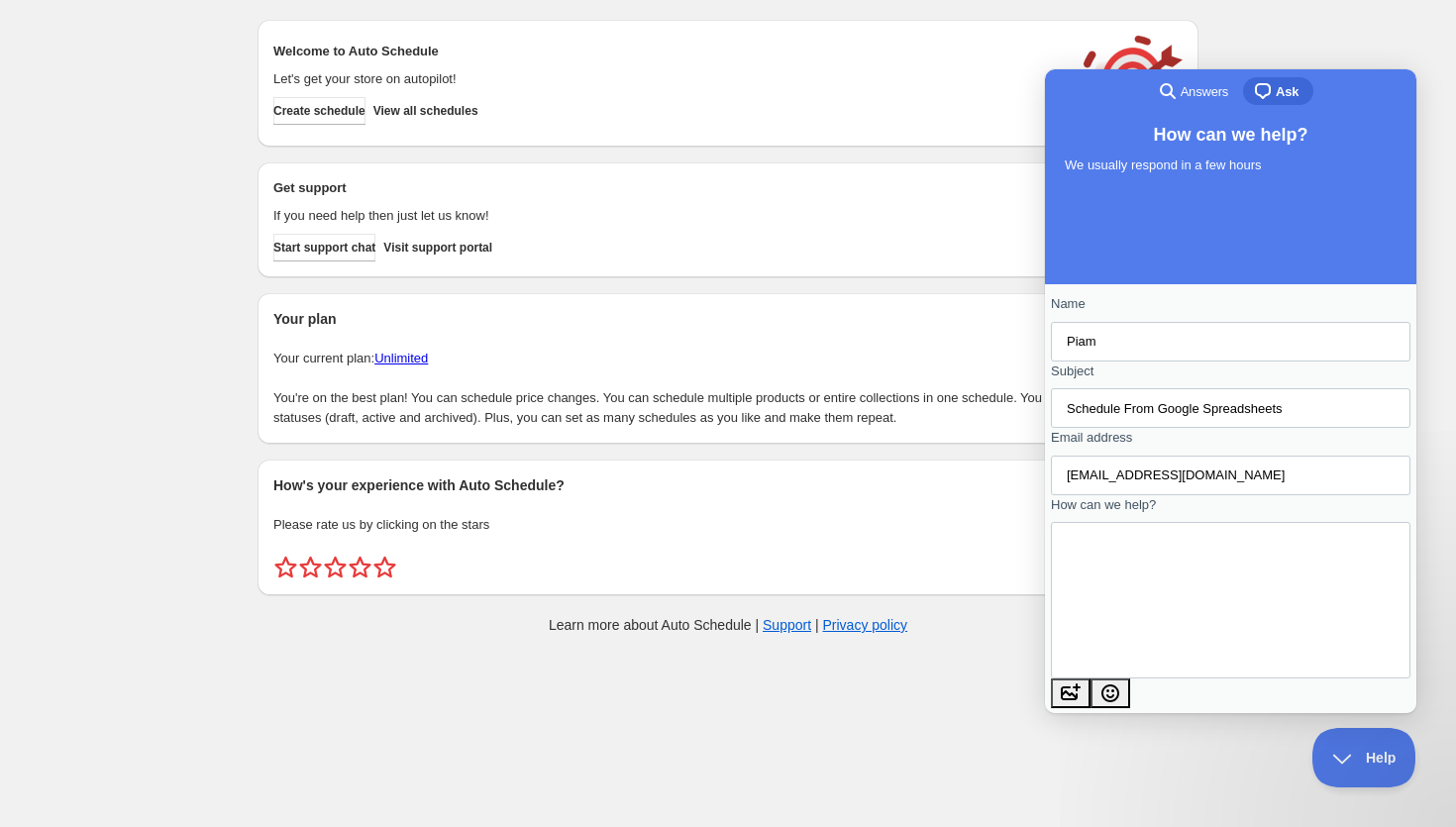 scroll, scrollTop: 33, scrollLeft: 0, axis: vertical 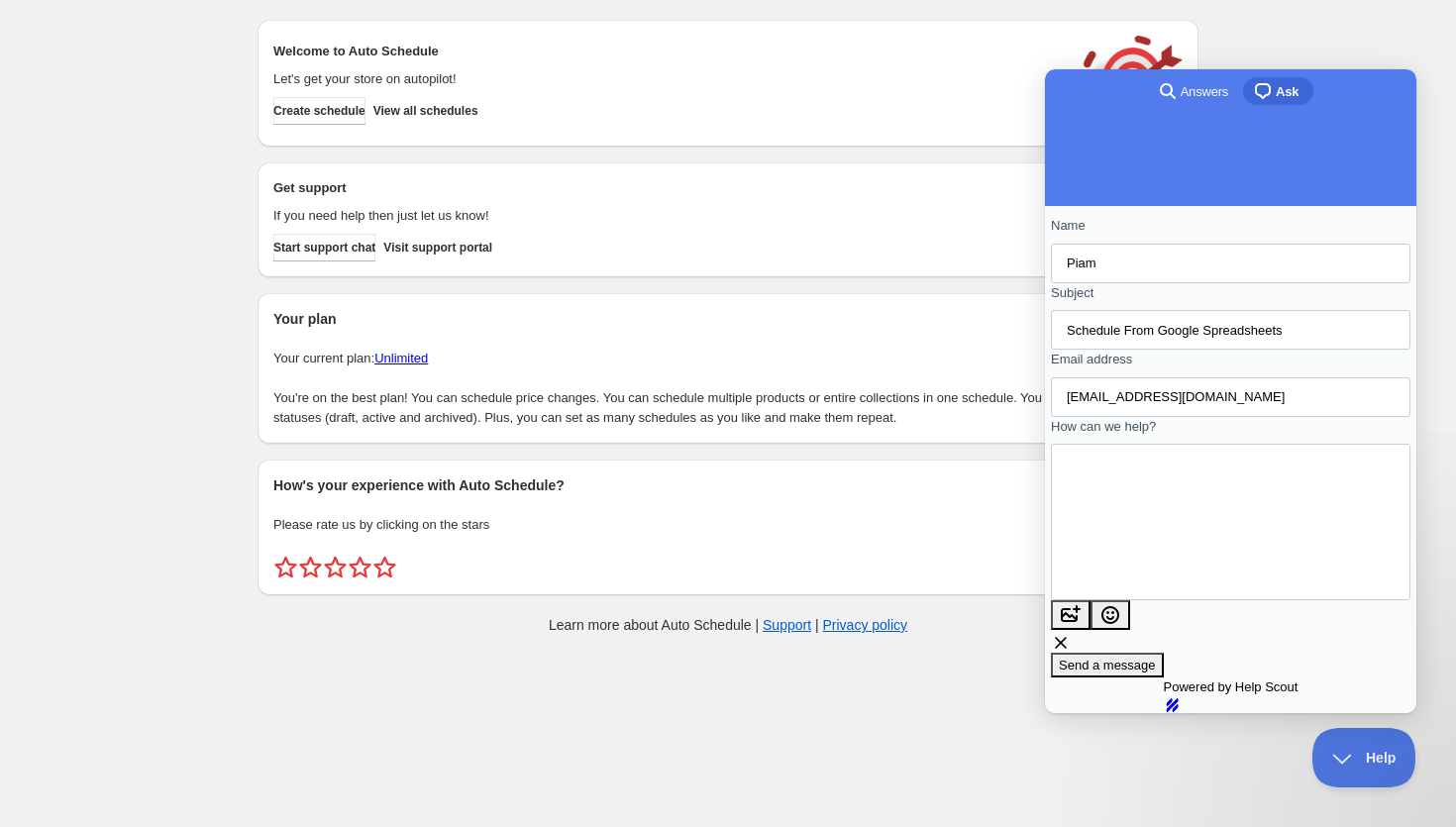 type on "Can I update prices based on a google spreedsheet? I have sku, price and date in there. I would like to update each sku everyday at noon (reverting the previous sale).
Does your app allow me to do this by using my spreadsheet?" 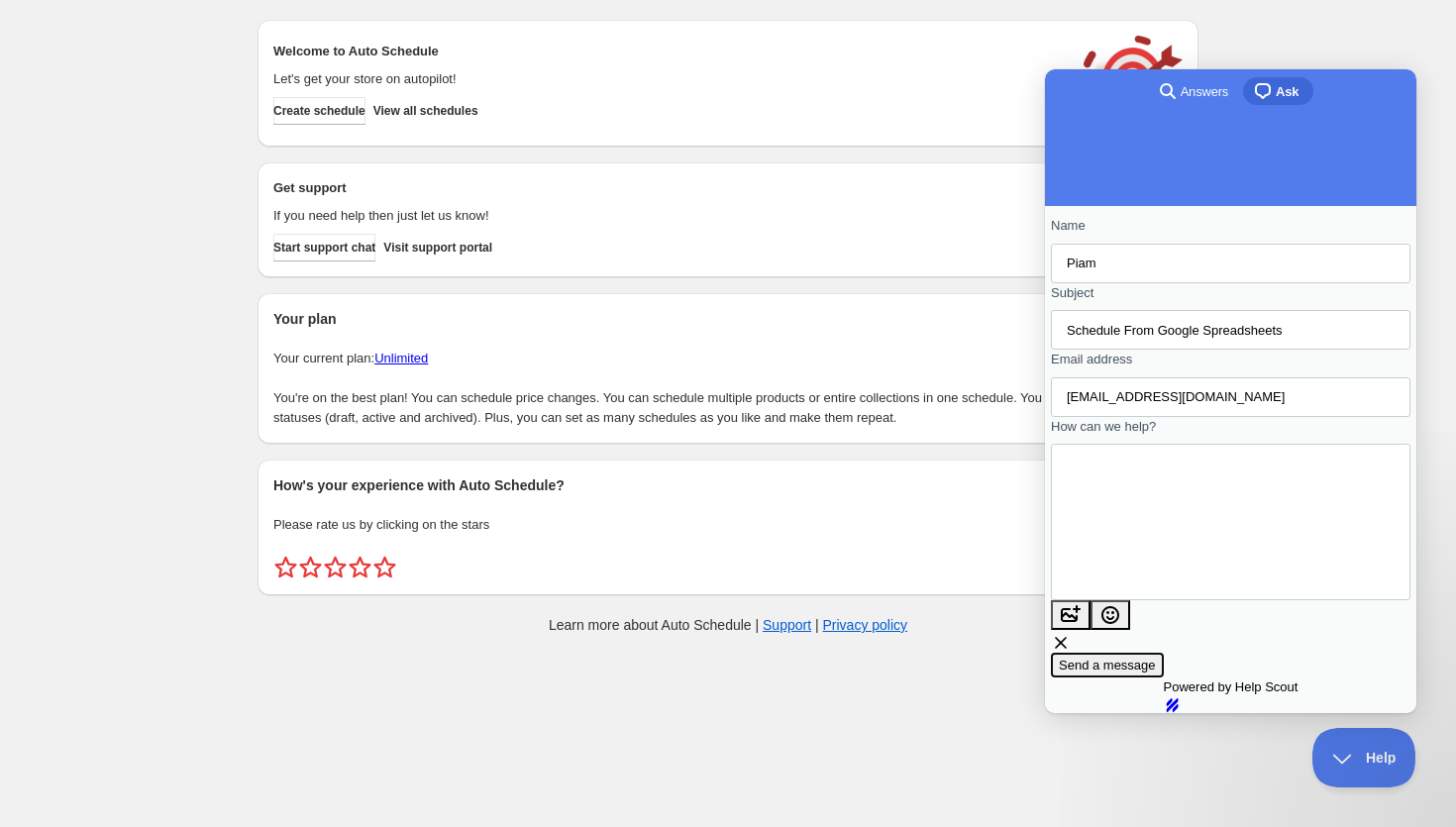 click on "Send a message" at bounding box center [1107, 665] 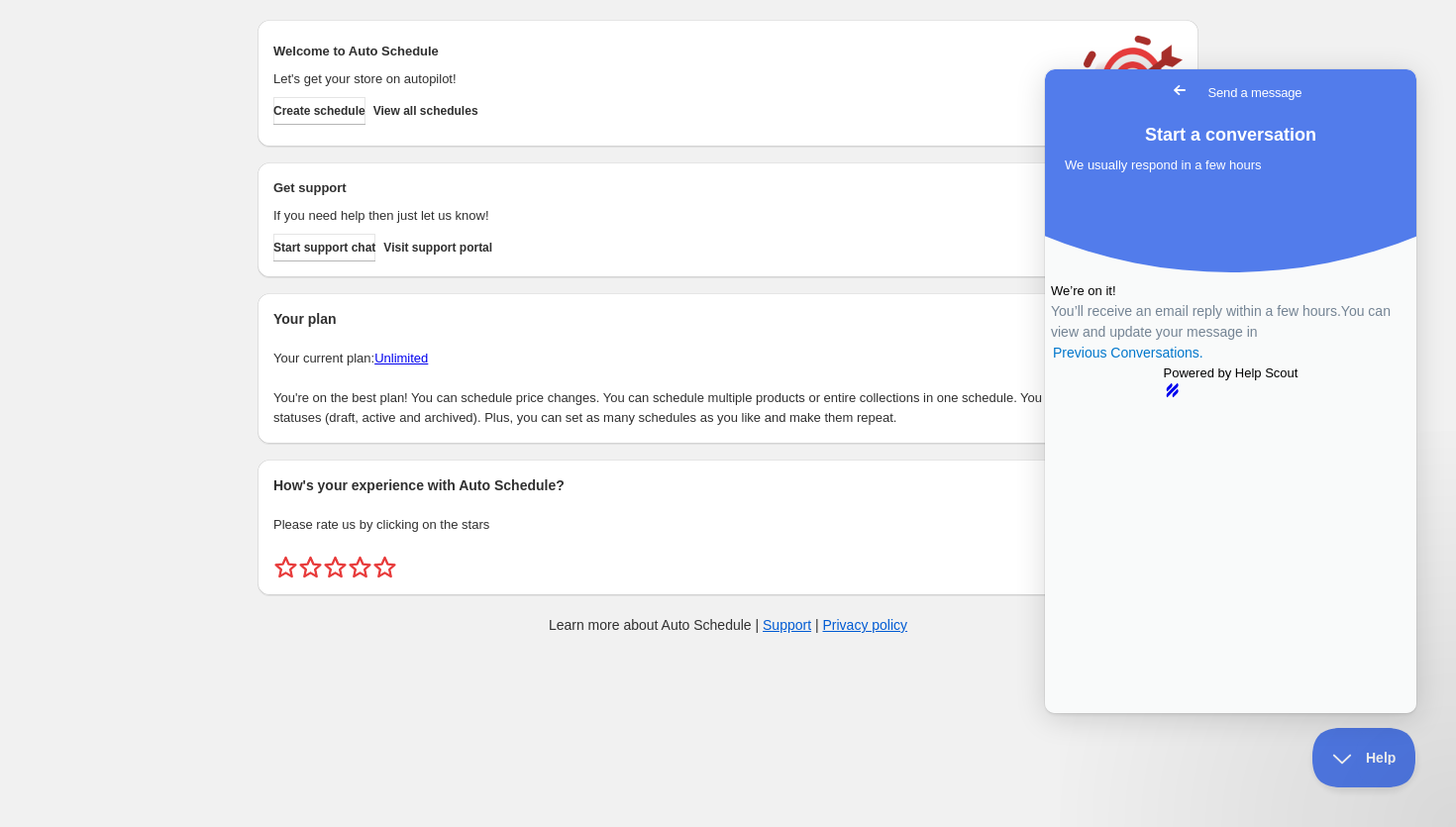 scroll, scrollTop: 0, scrollLeft: 0, axis: both 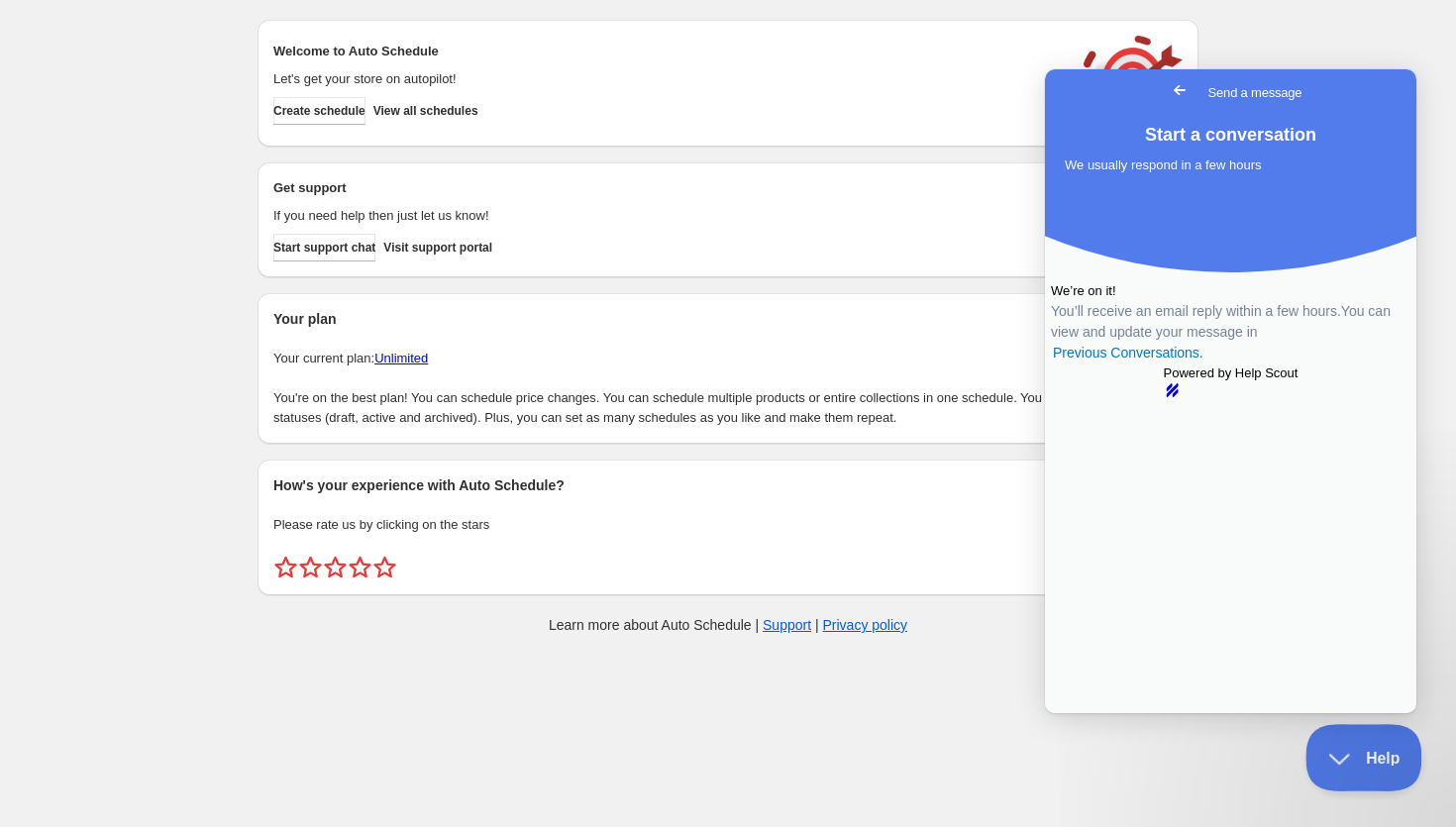 click on "Help" at bounding box center [1357, 754] 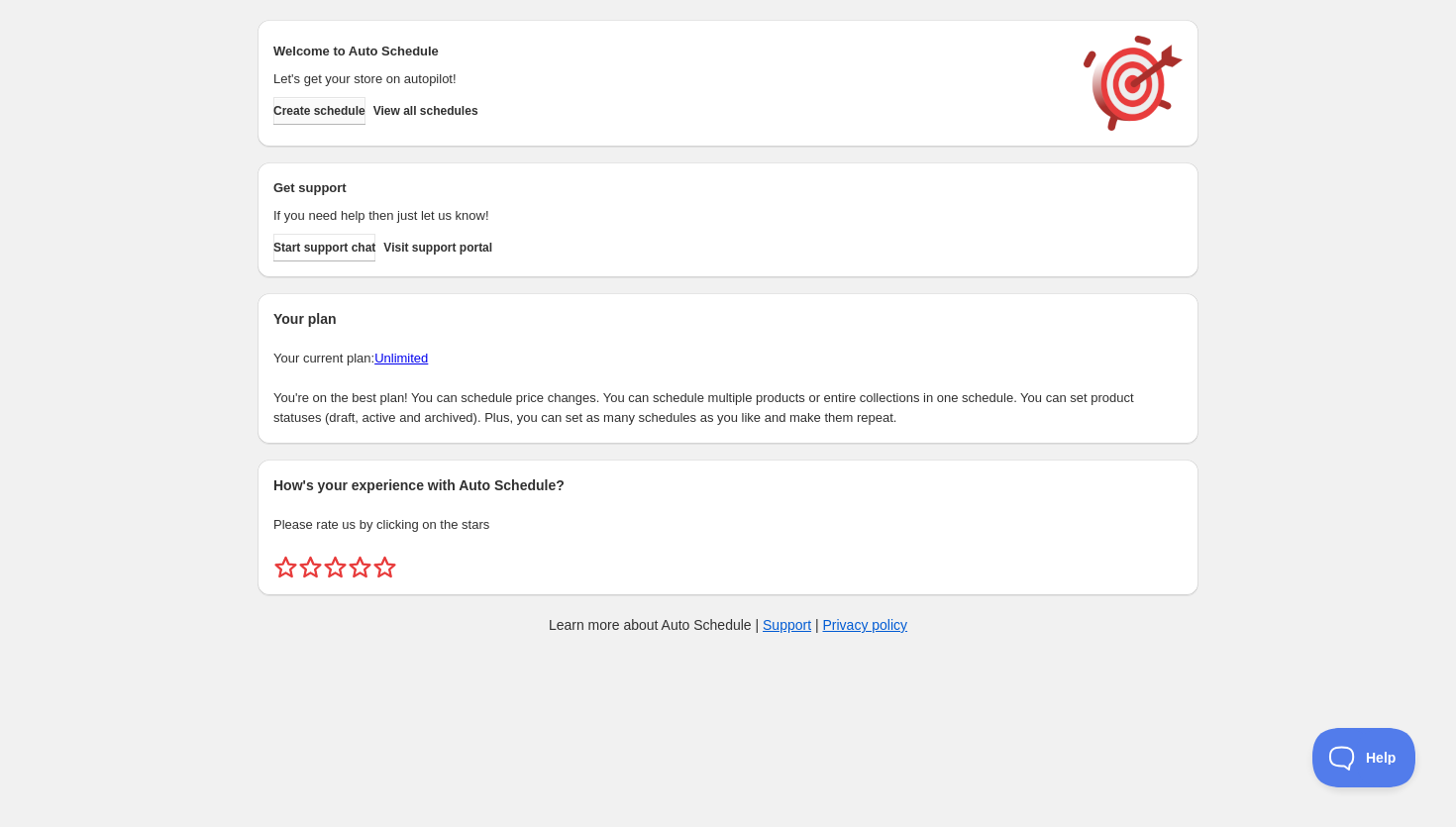 click on "Create schedule" at bounding box center [319, 111] 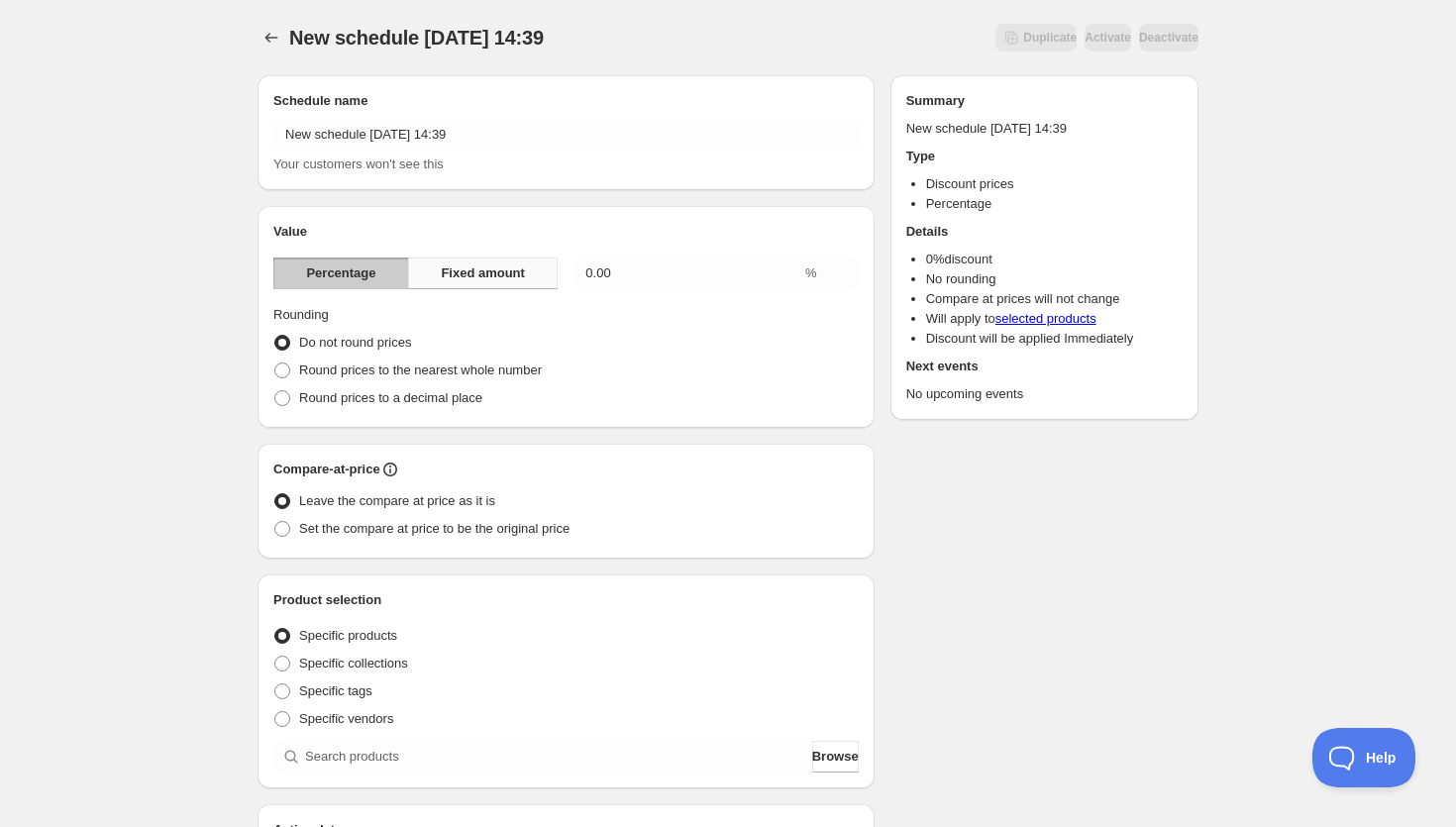 click on "Fixed amount" at bounding box center (482, 273) 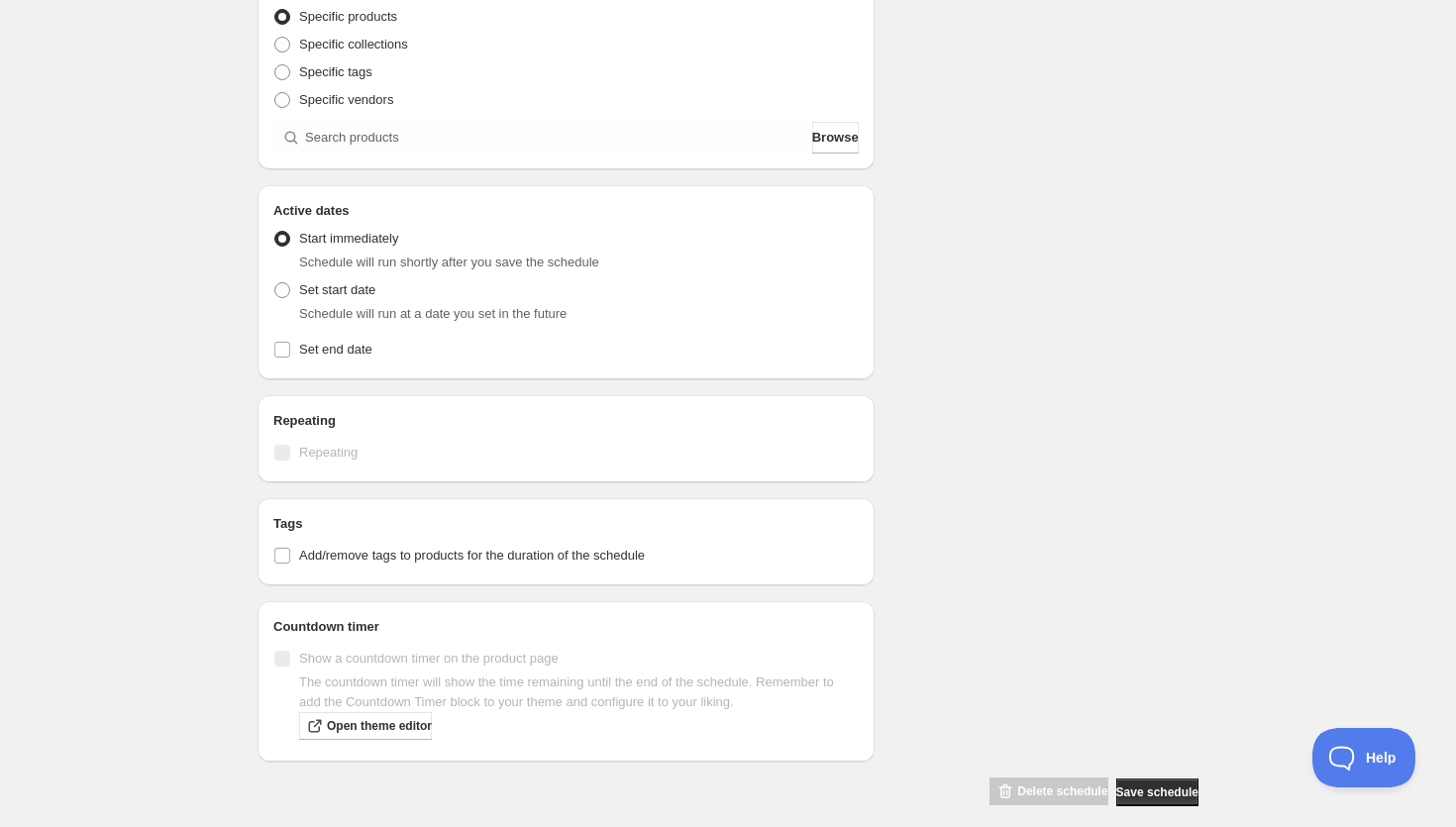 scroll, scrollTop: 514, scrollLeft: 0, axis: vertical 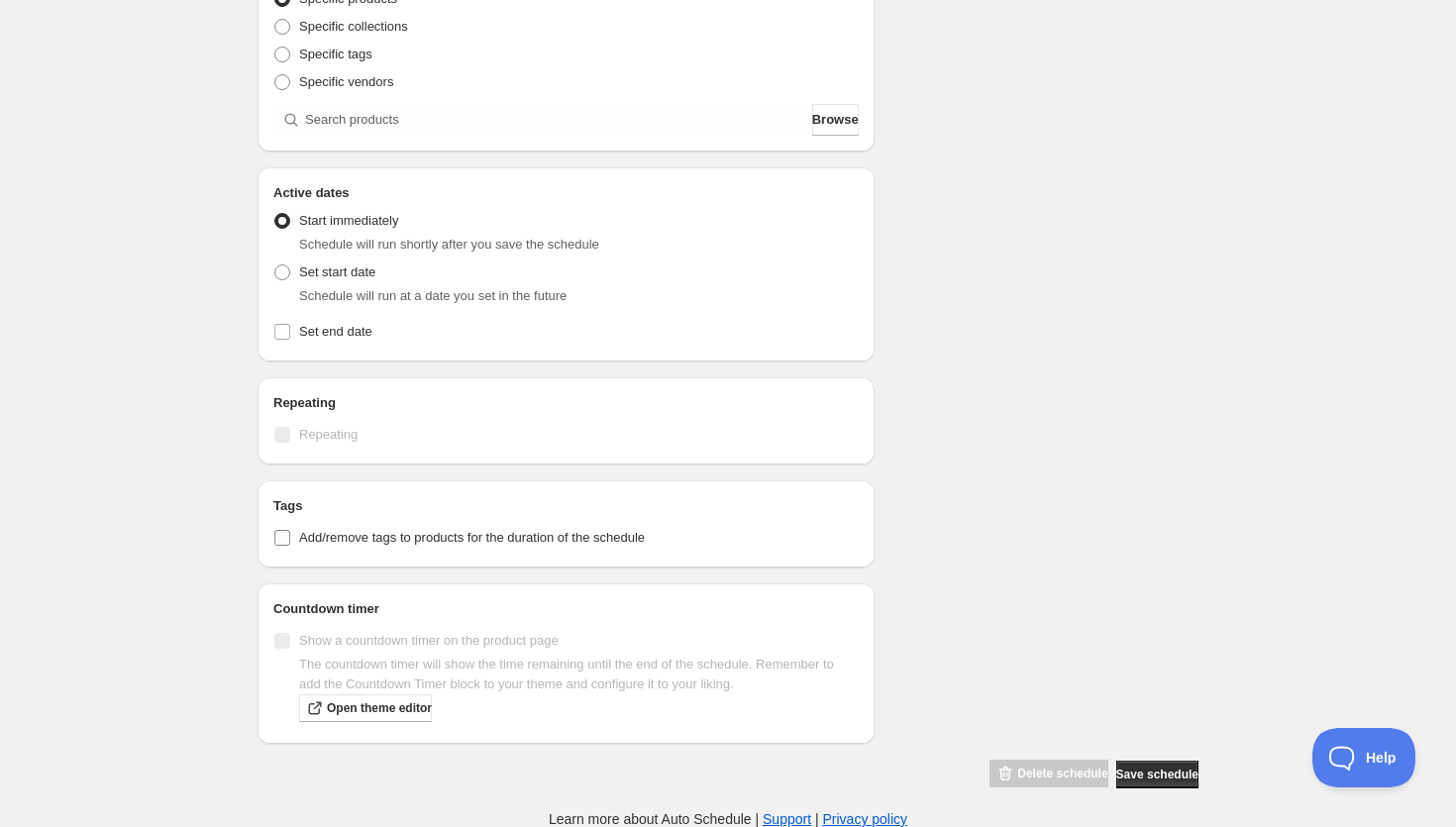click on "Add/remove tags to products for the duration of the schedule" at bounding box center [282, 538] 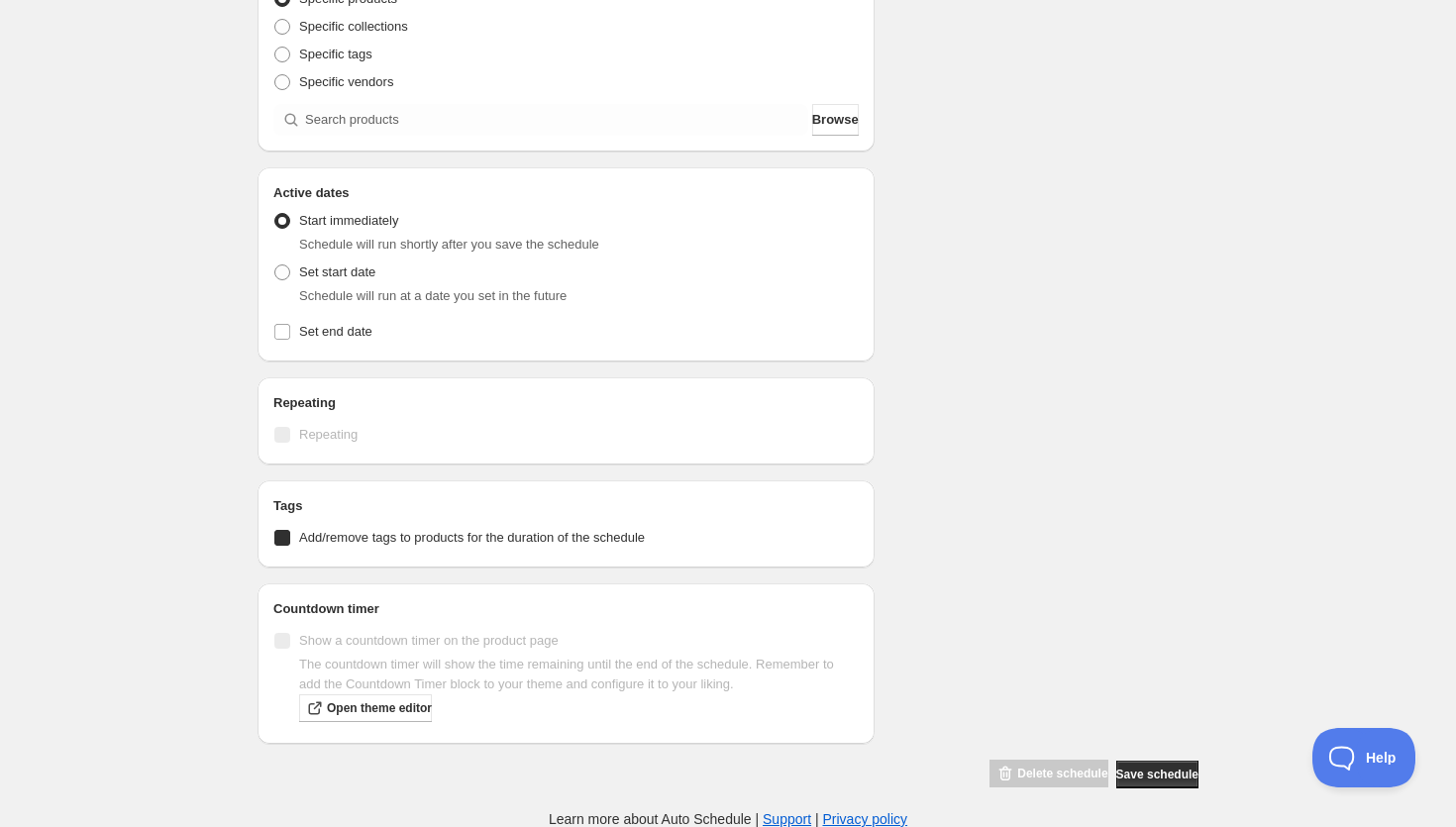 checkbox on "true" 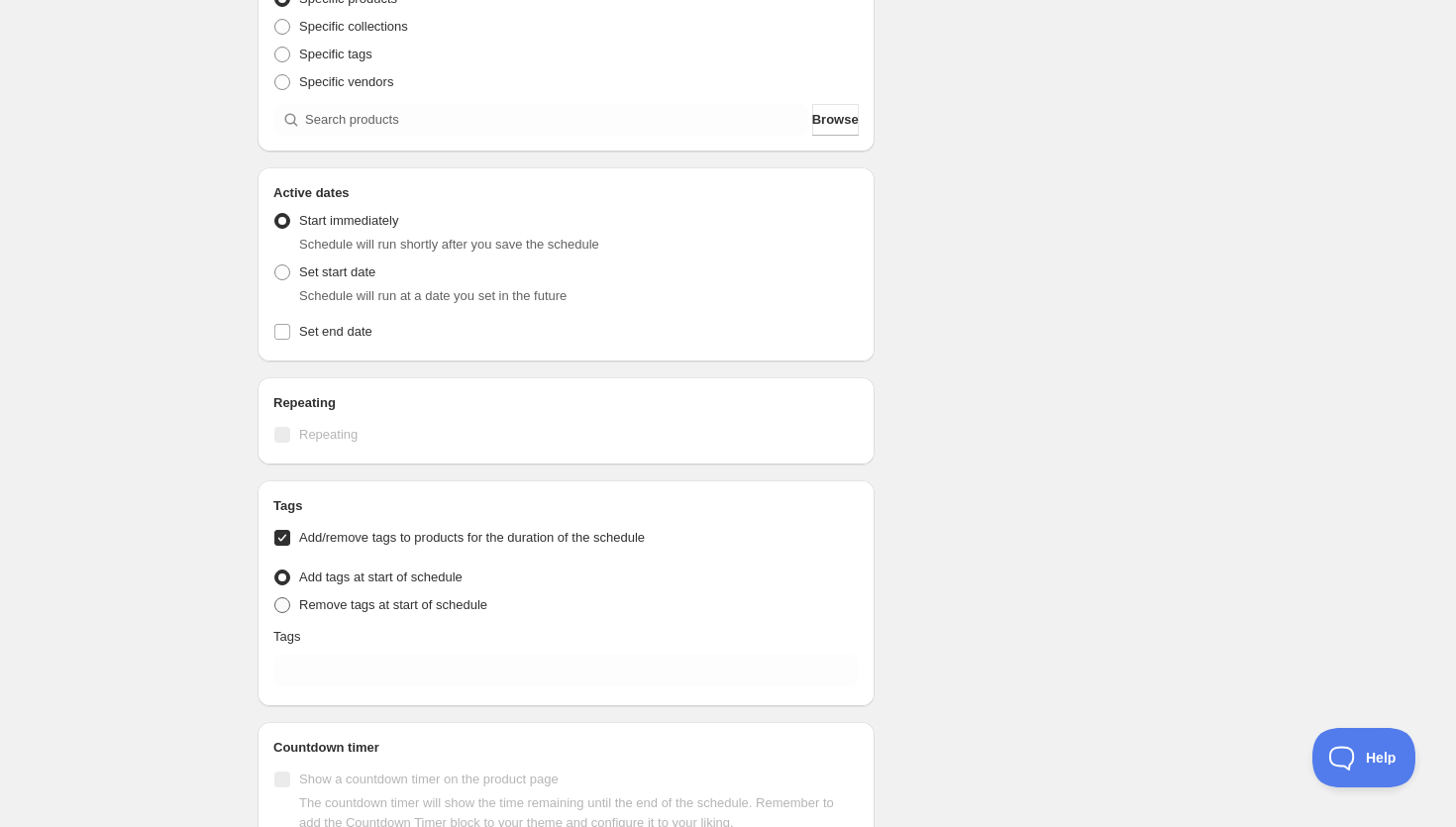 click at bounding box center (282, 605) 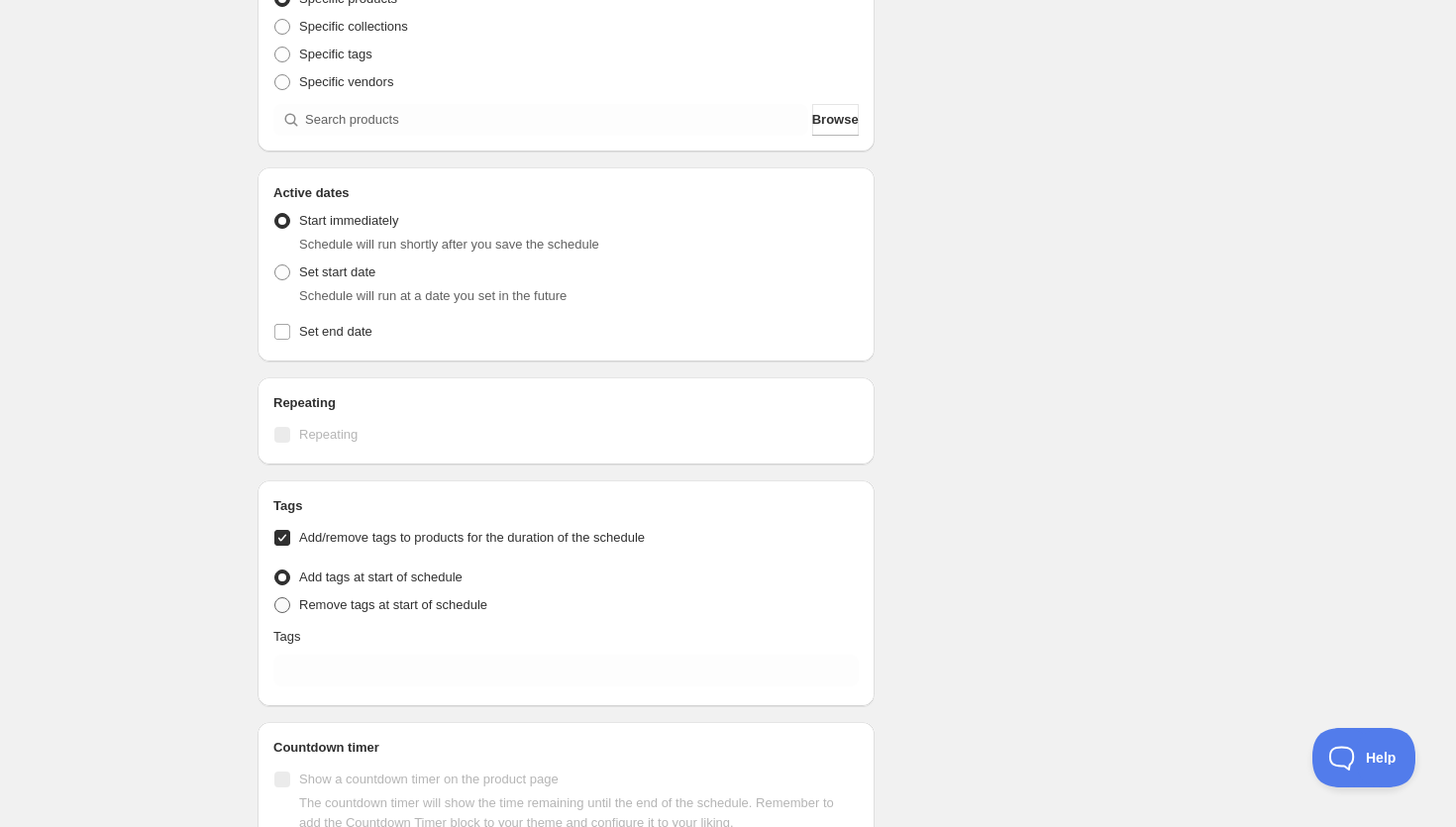 radio on "true" 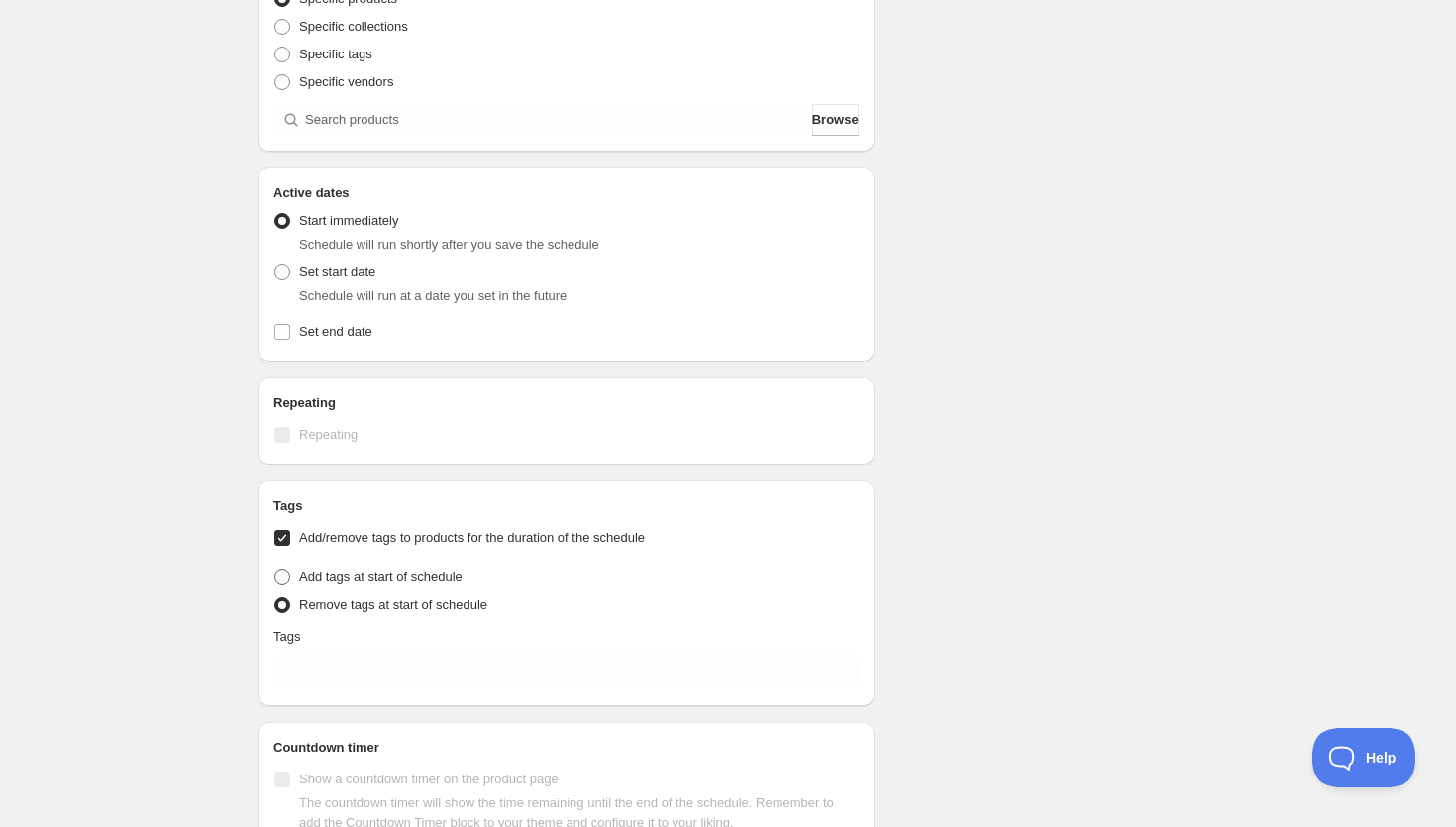 click at bounding box center [282, 577] 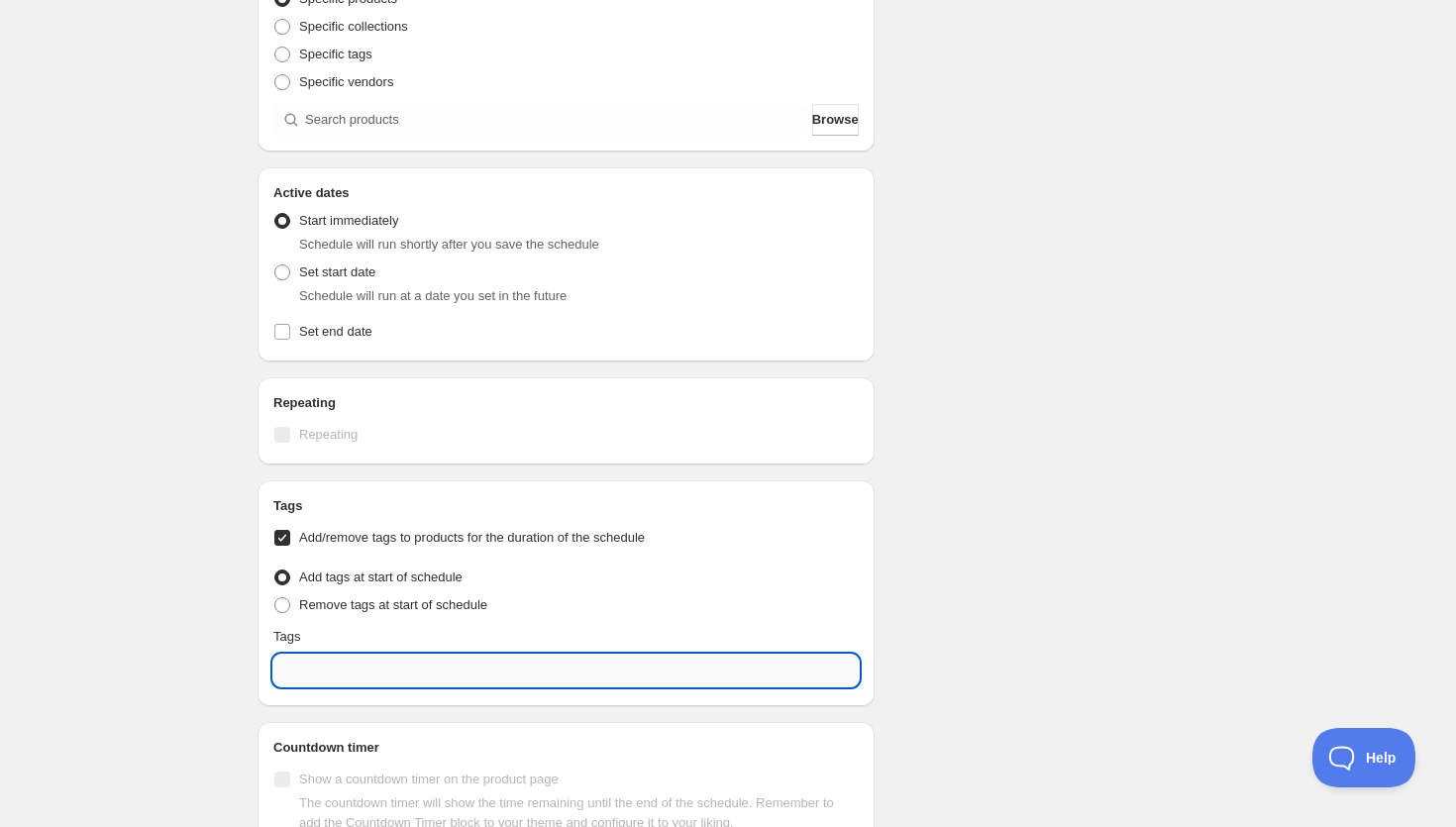click at bounding box center (566, 671) 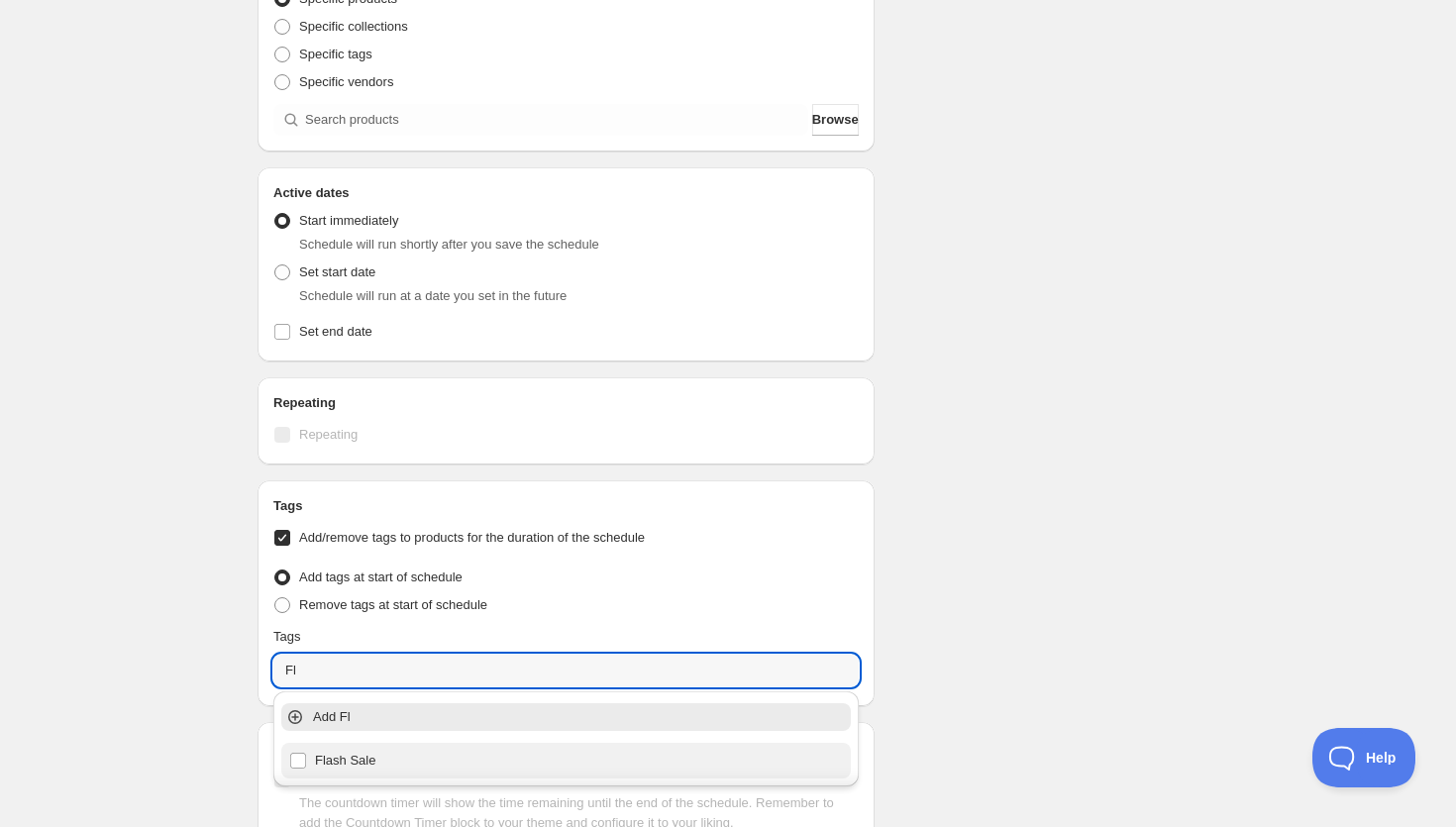 click on "Flash Sale" at bounding box center (566, 761) 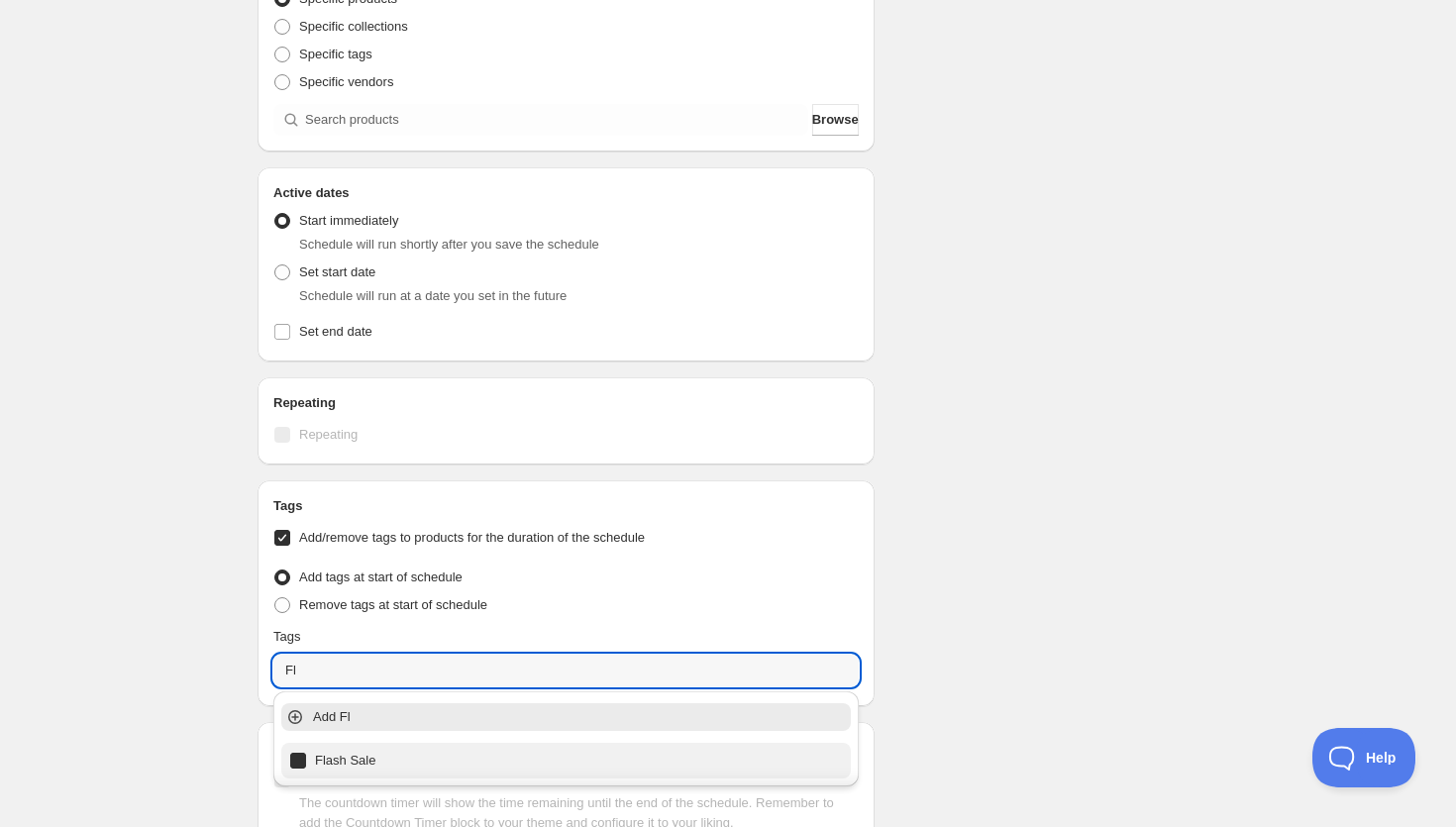 type on "Flash Sale" 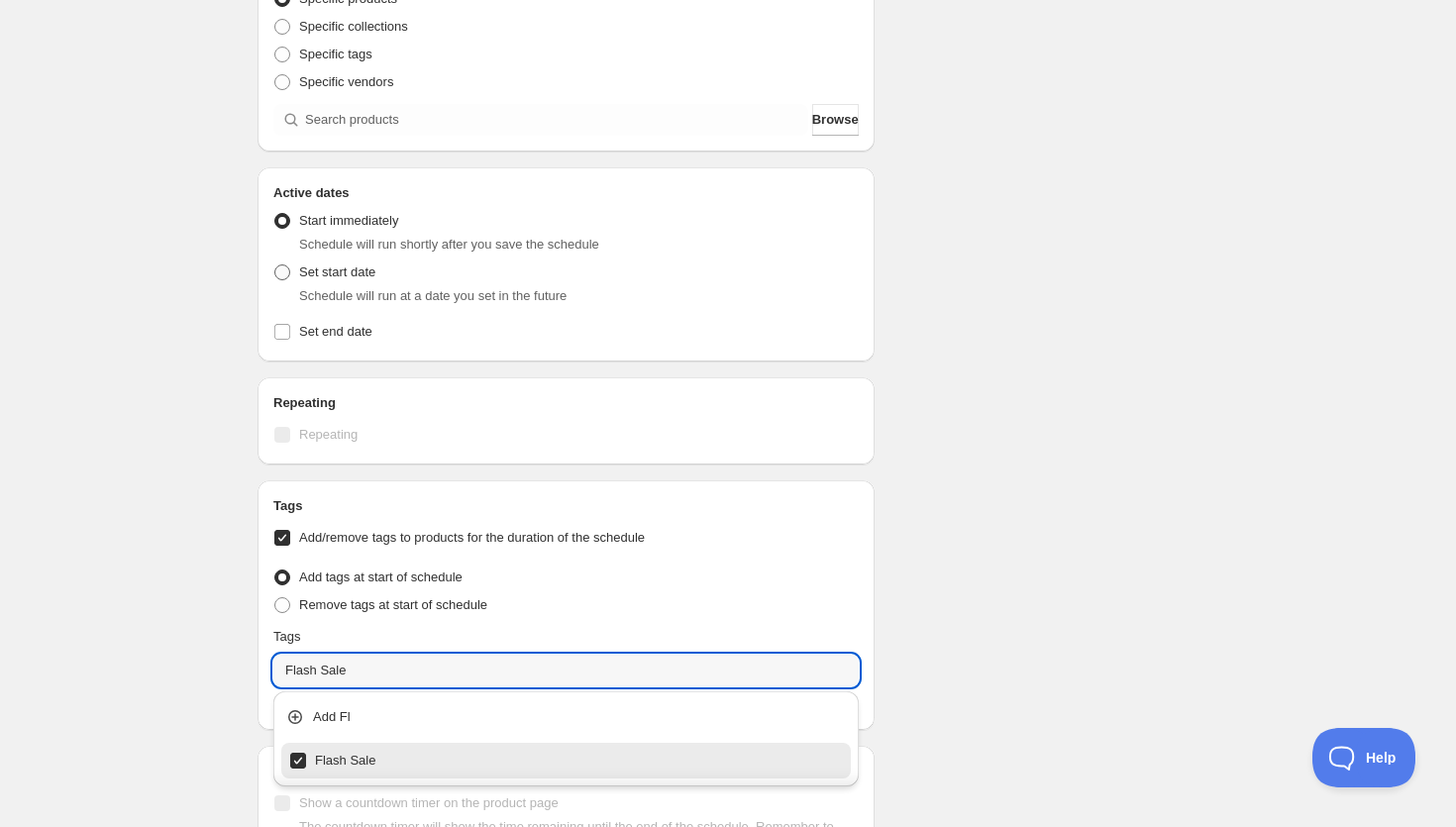 type on "Flash Sale" 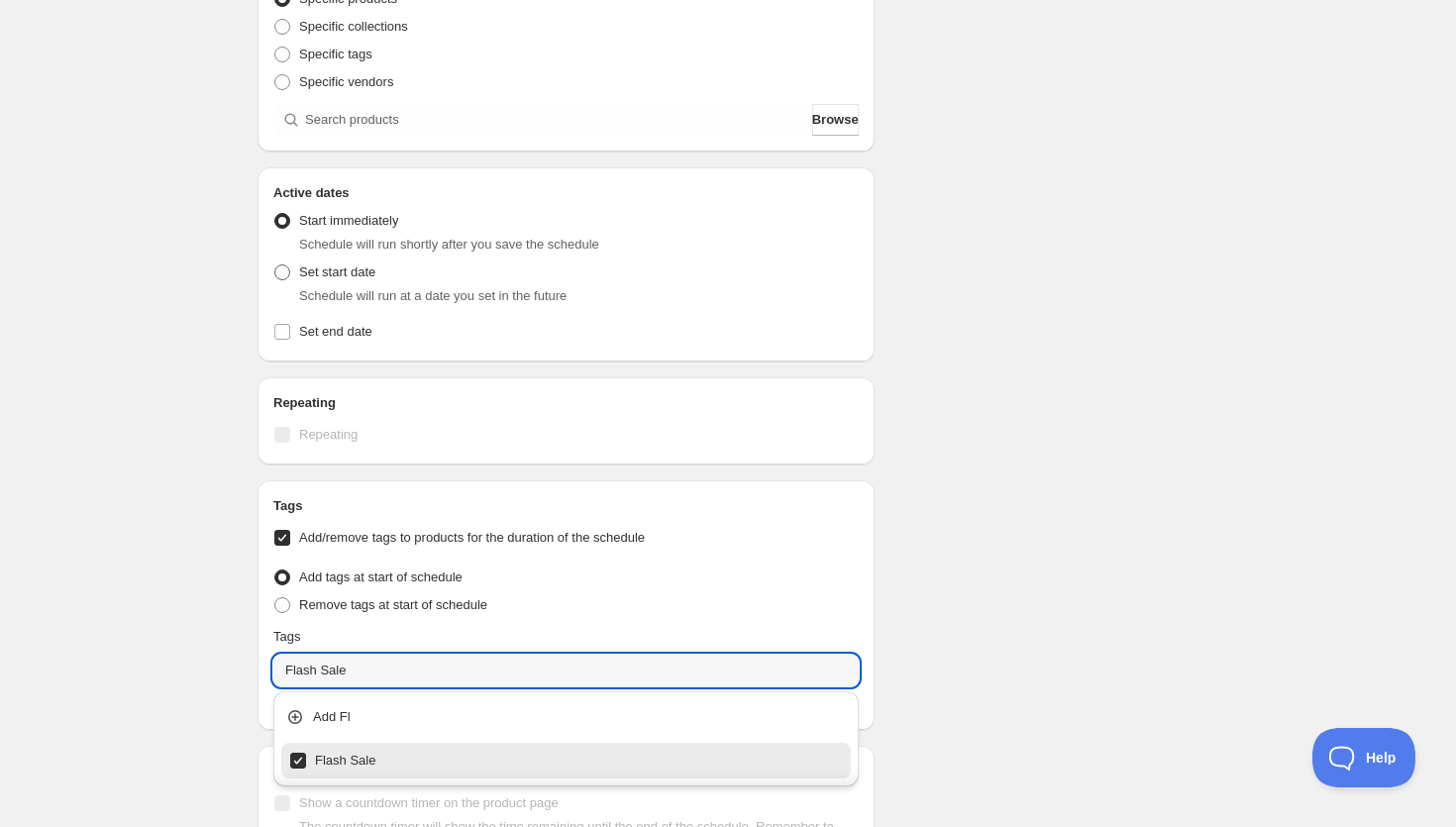 radio on "true" 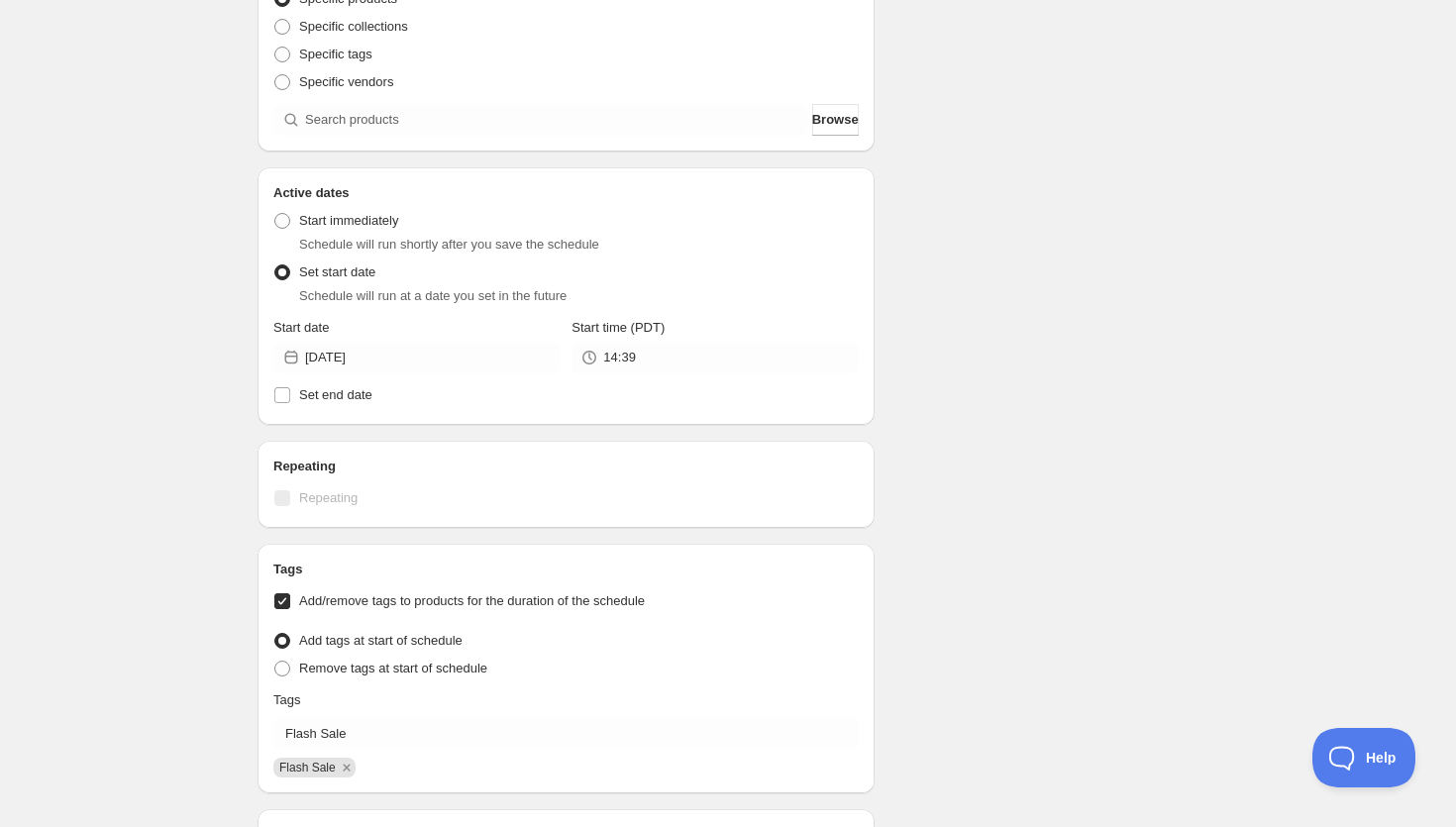 click at bounding box center (282, 272) 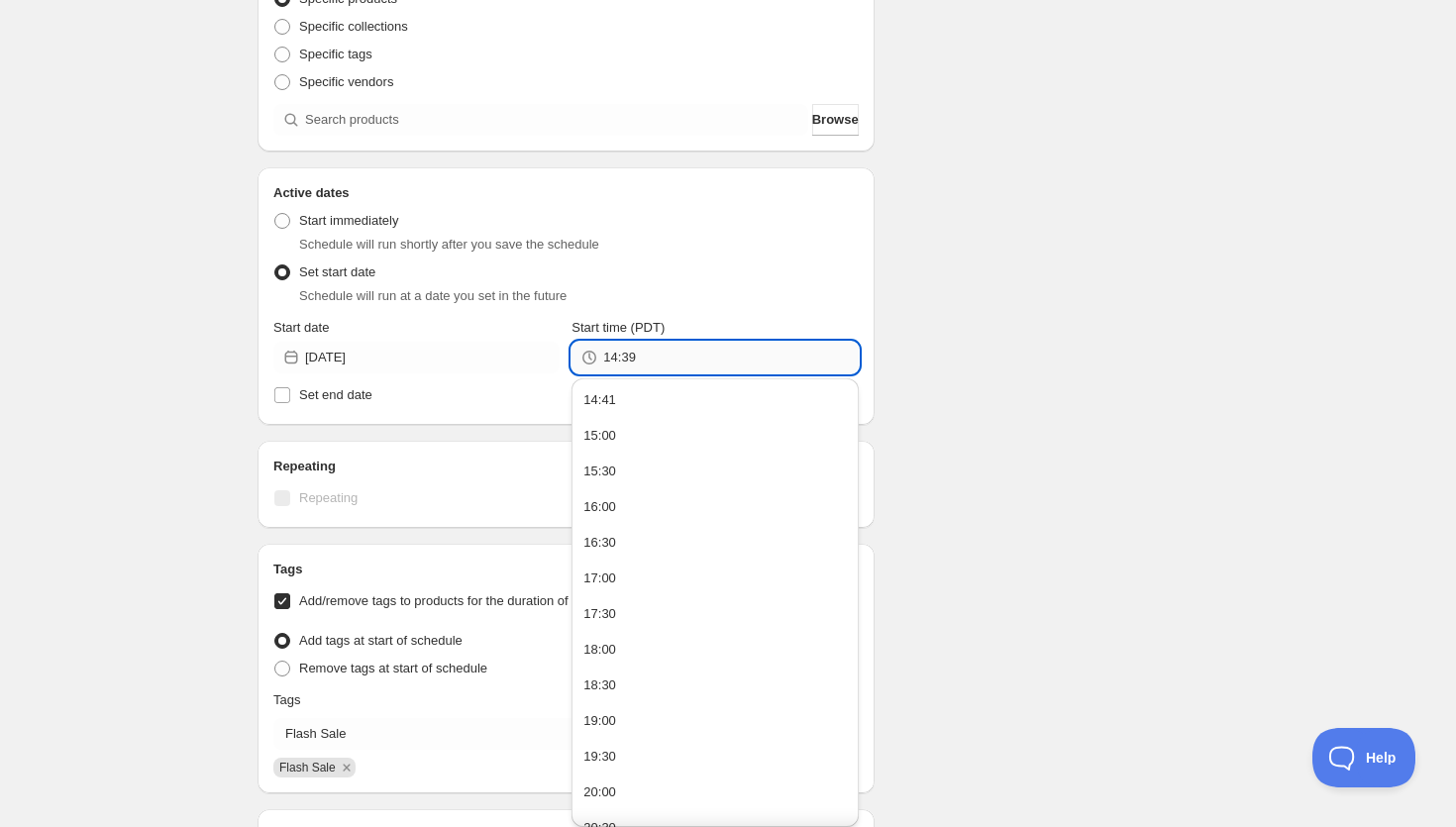 click on "14:39" at bounding box center [730, 358] 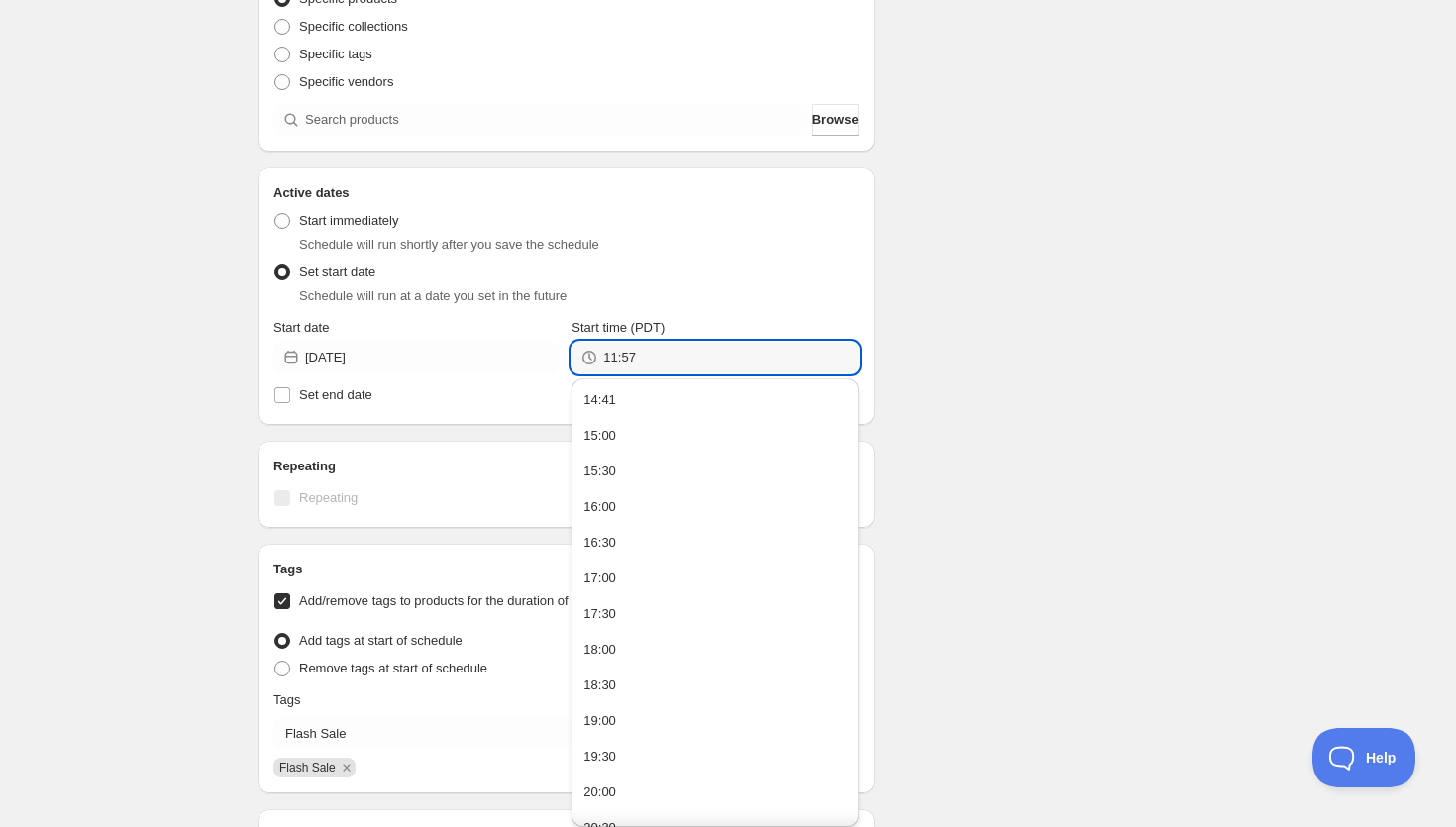 type on "11:57" 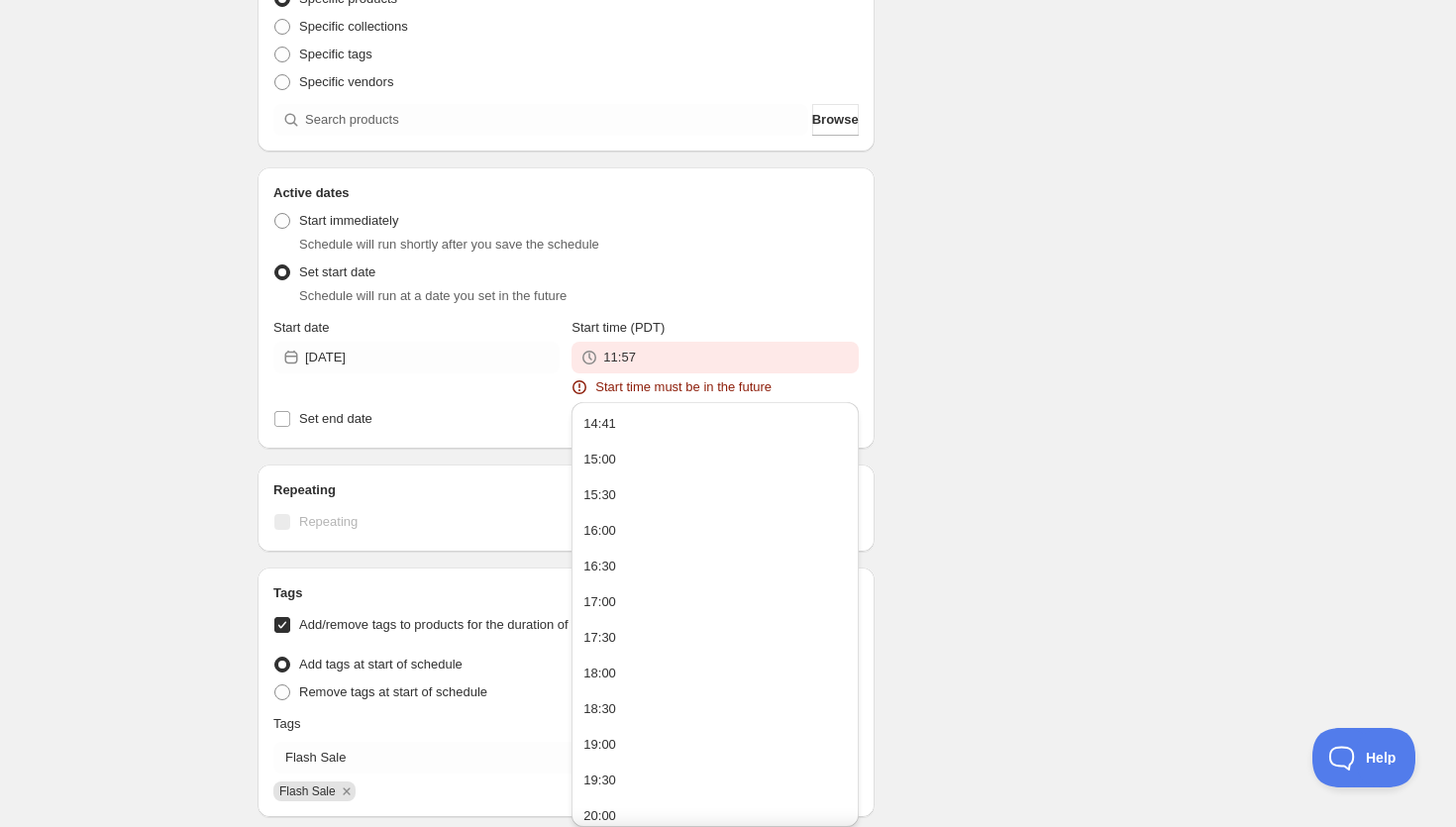 click on "Set start date Schedule will run at a date you set in the future" at bounding box center (566, 282) 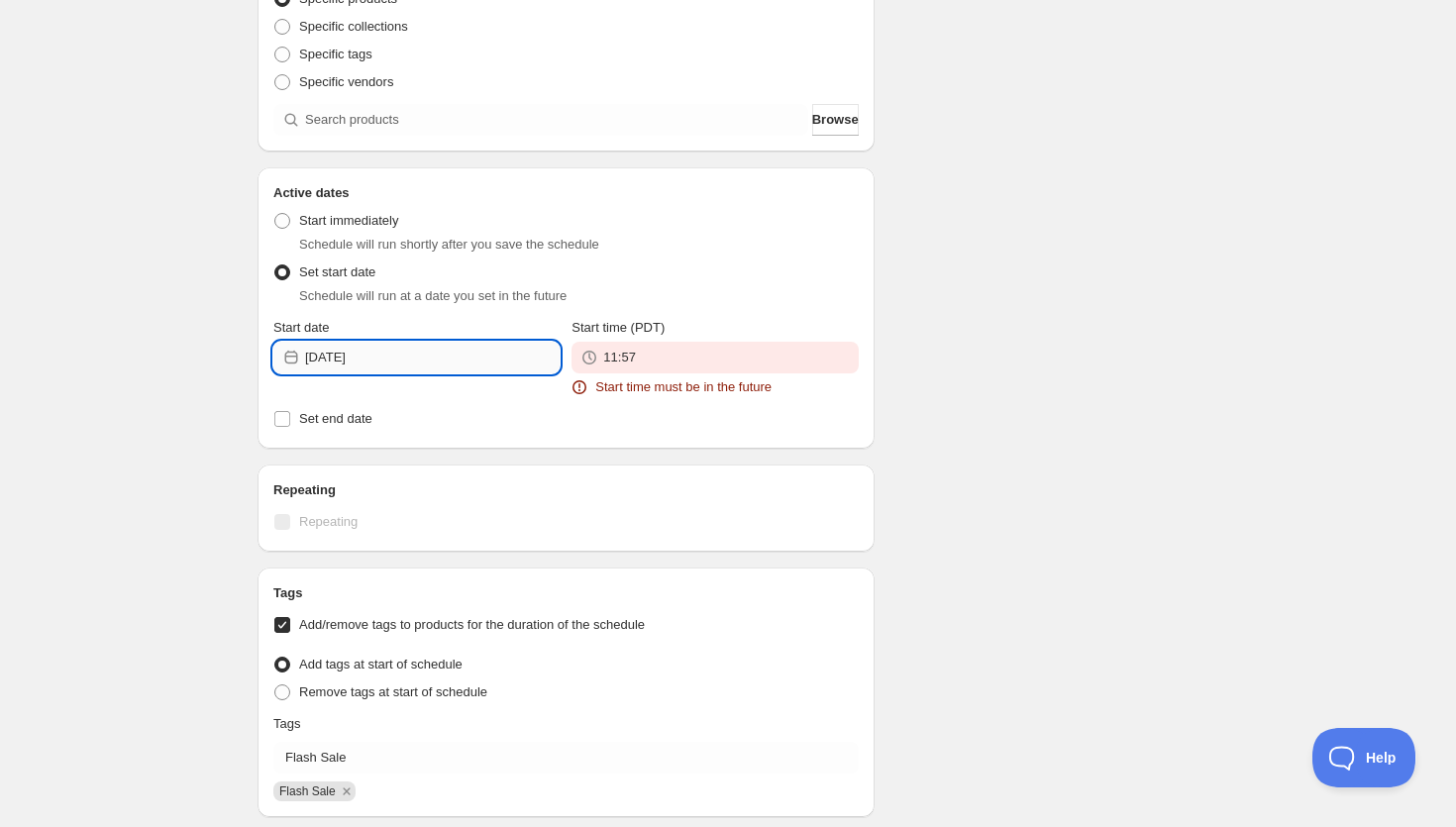 click on "[DATE]" at bounding box center [432, 358] 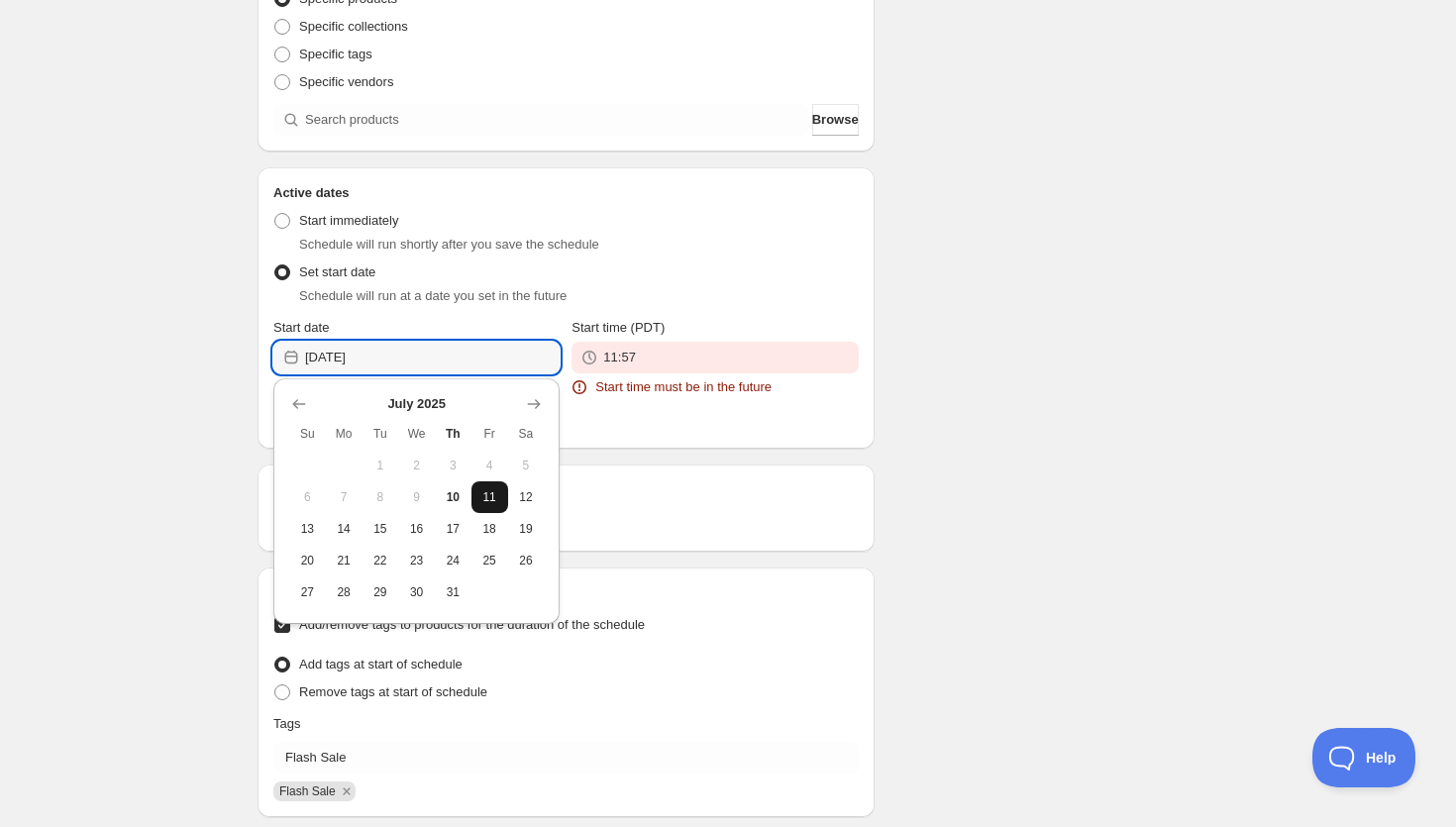 click on "11" at bounding box center (489, 497) 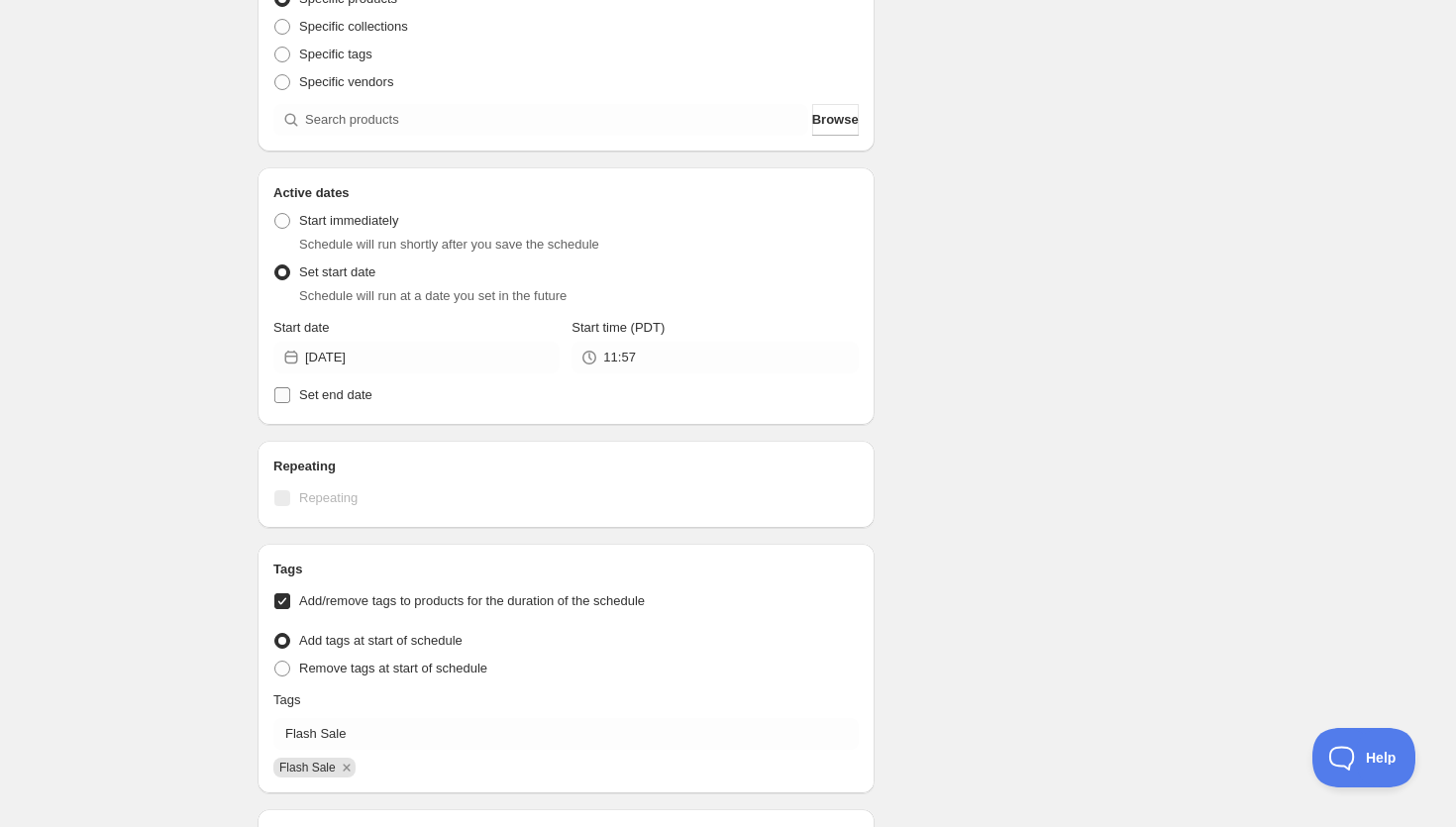 click on "Set end date" at bounding box center [282, 395] 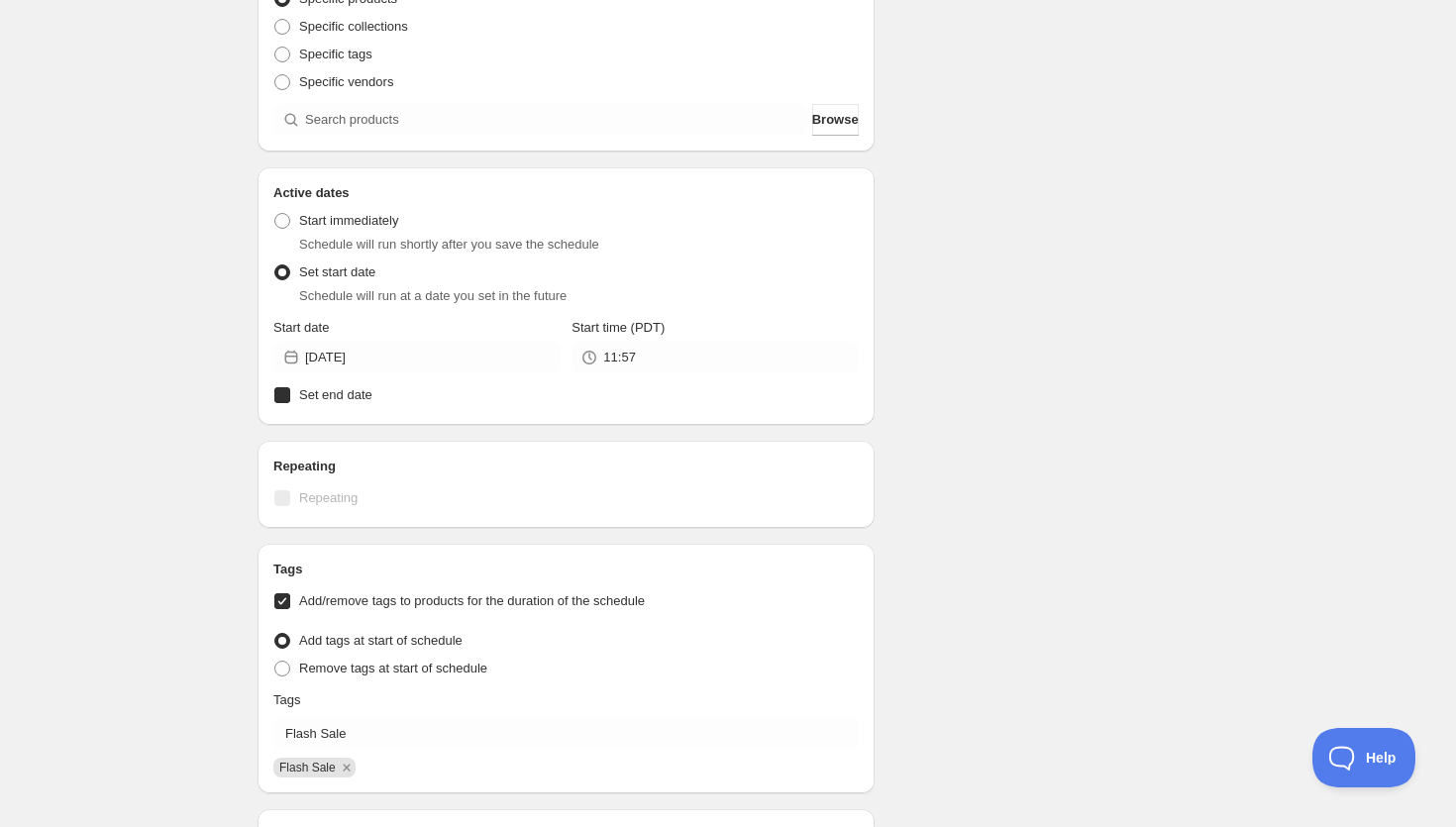 checkbox on "true" 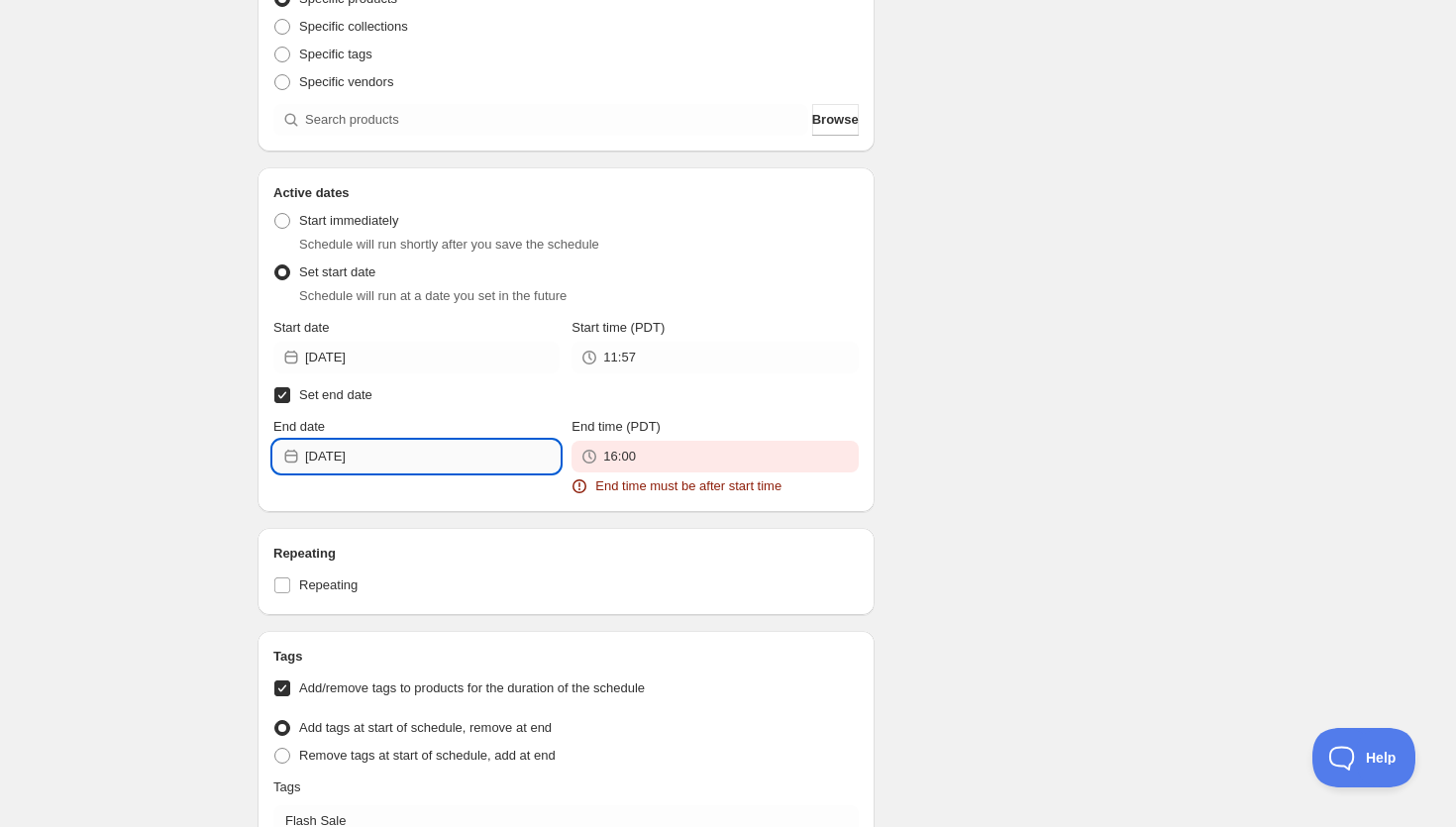 click on "[DATE]" at bounding box center (432, 457) 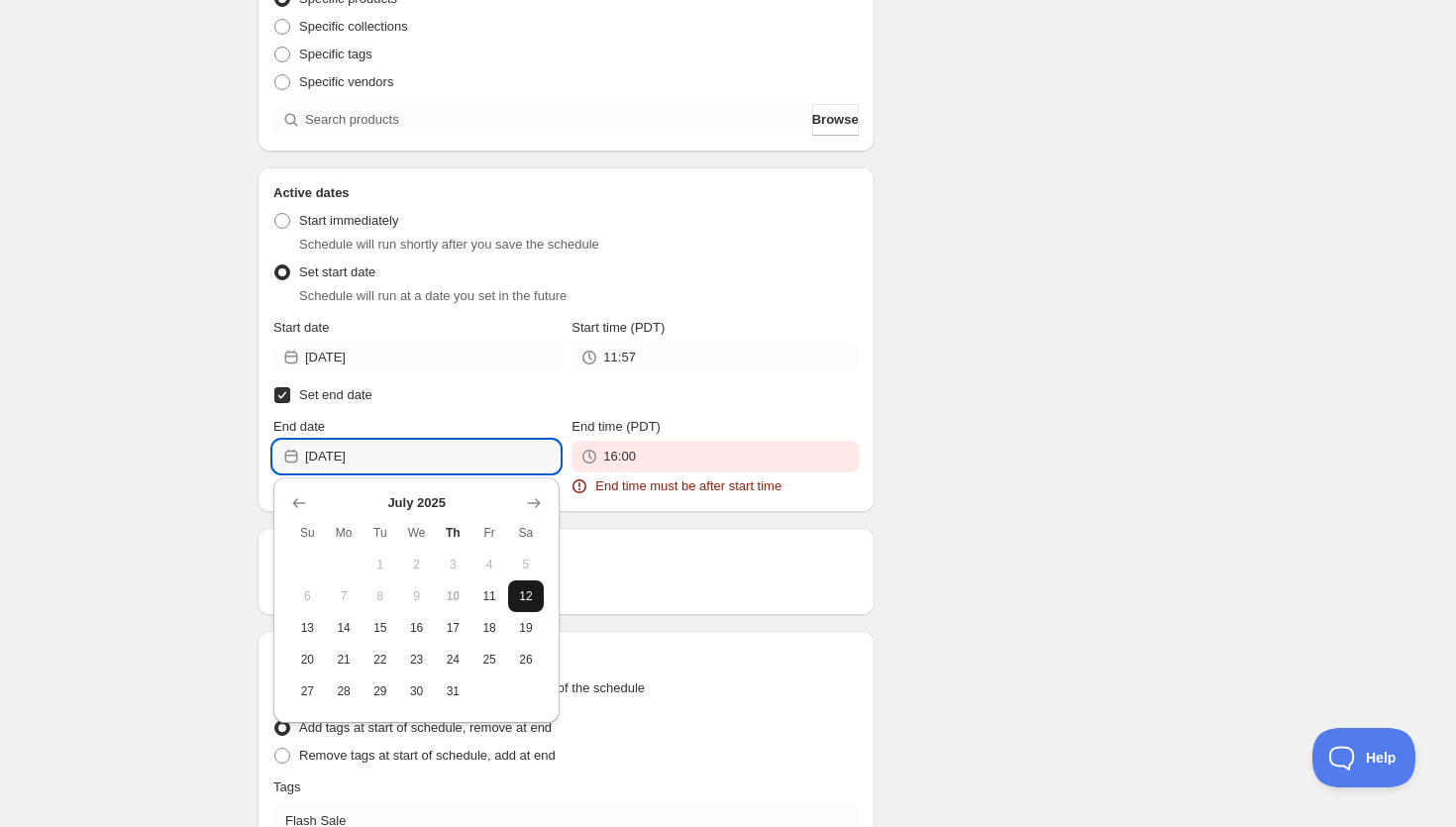 click on "12" at bounding box center [526, 596] 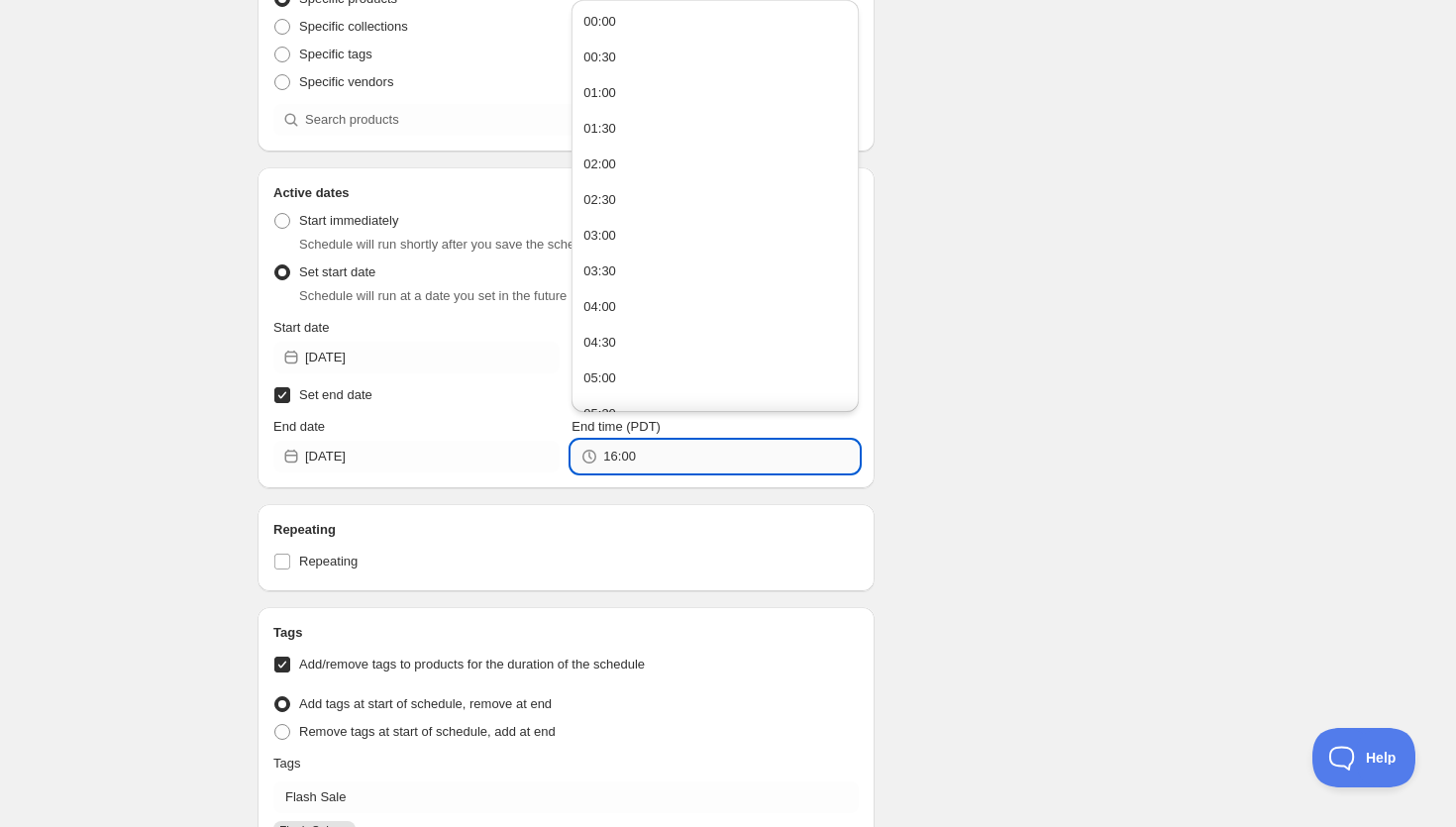 click on "16:00" at bounding box center (730, 457) 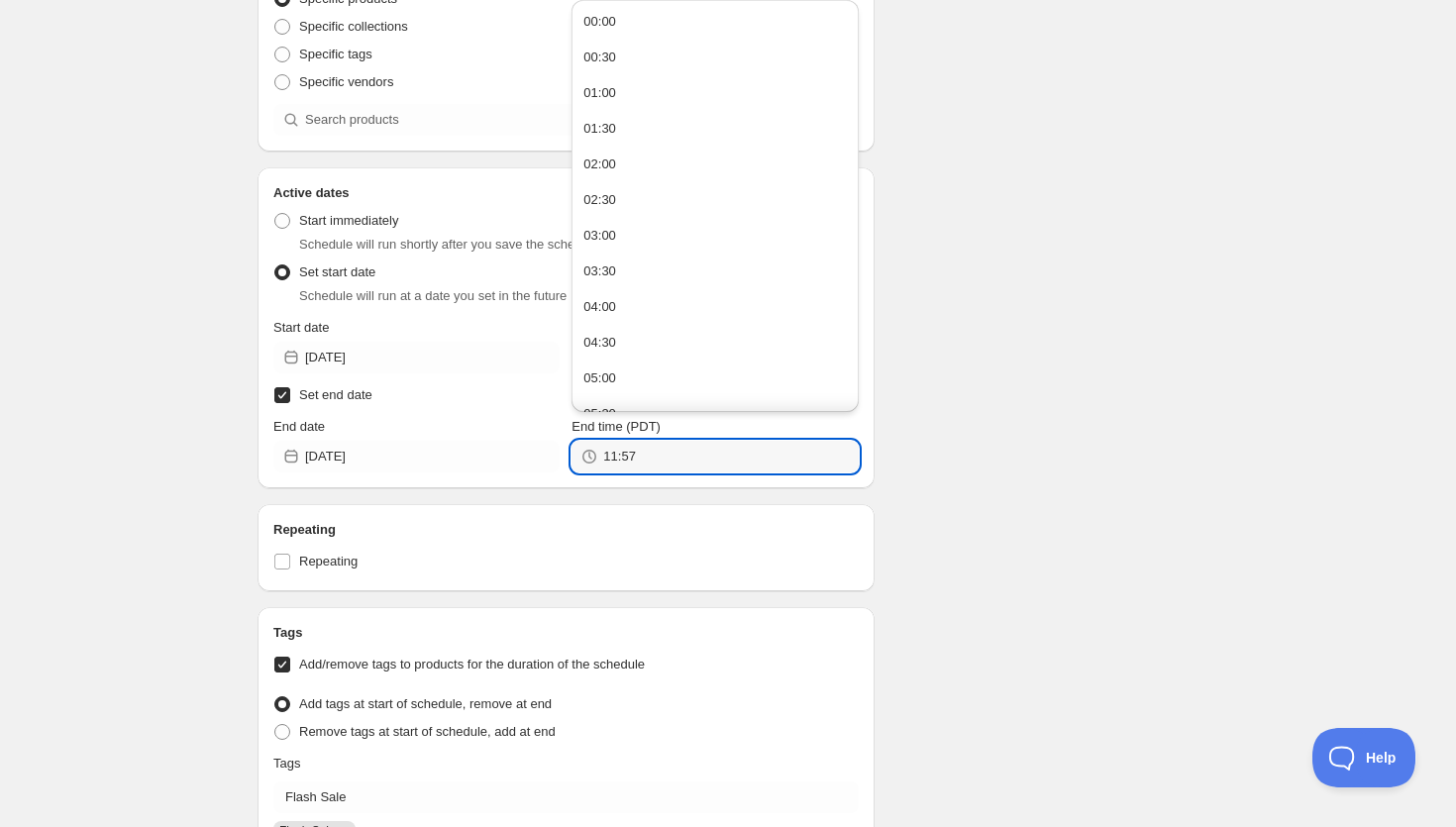 type on "11:57" 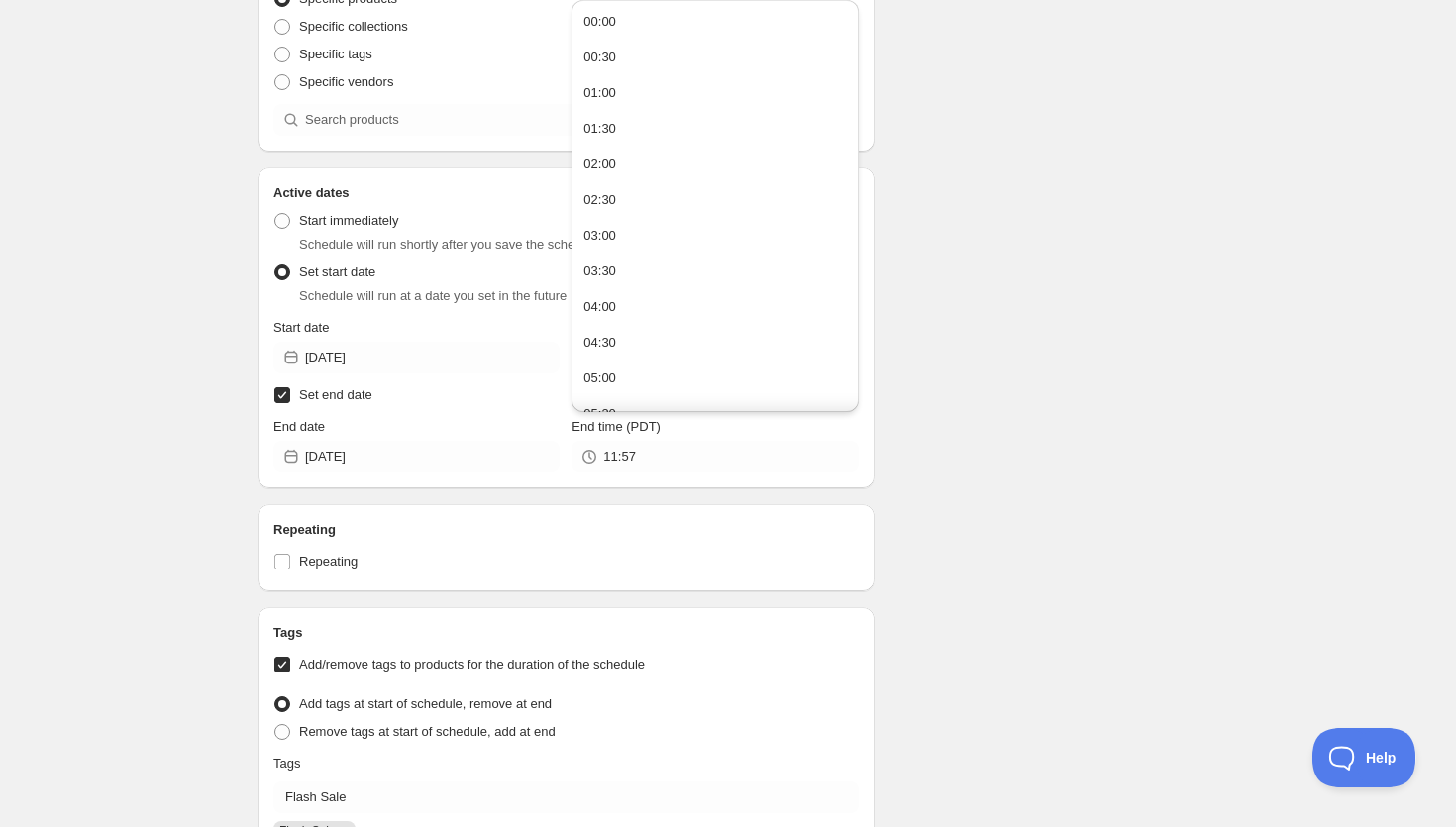 click on "Schedule name New schedule [DATE] 14:39 Your customers won't see this Value Percentage Fixed amount CA$ 0.00 Compare-at-price Leave the compare at price as it is Set the compare at price to be the original price Product selection Entity type Specific products Specific collections Specific tags Specific vendors Browse Active dates Active Date Type Start immediately Schedule will run shortly after you save the schedule Set start date Schedule will run at a date you set in the future Start date [DATE] Start time (PDT) 11:57 Set end date End date [DATE] End time (PDT) 11:57 Repeating Repeating Ok Cancel Every 1 Date range Days Weeks Months Years Days Ends Never On specific date After a number of occurances Tags Add/remove tags to products for the duration of the schedule Tag type Add tags at start of schedule, remove at end Remove tags at start of schedule, add at end Tags Flash Sale Flash Sale Countdown timer Show a countdown timer on the product page Open theme editor Summary Type Discount prices" at bounding box center (720, 312) 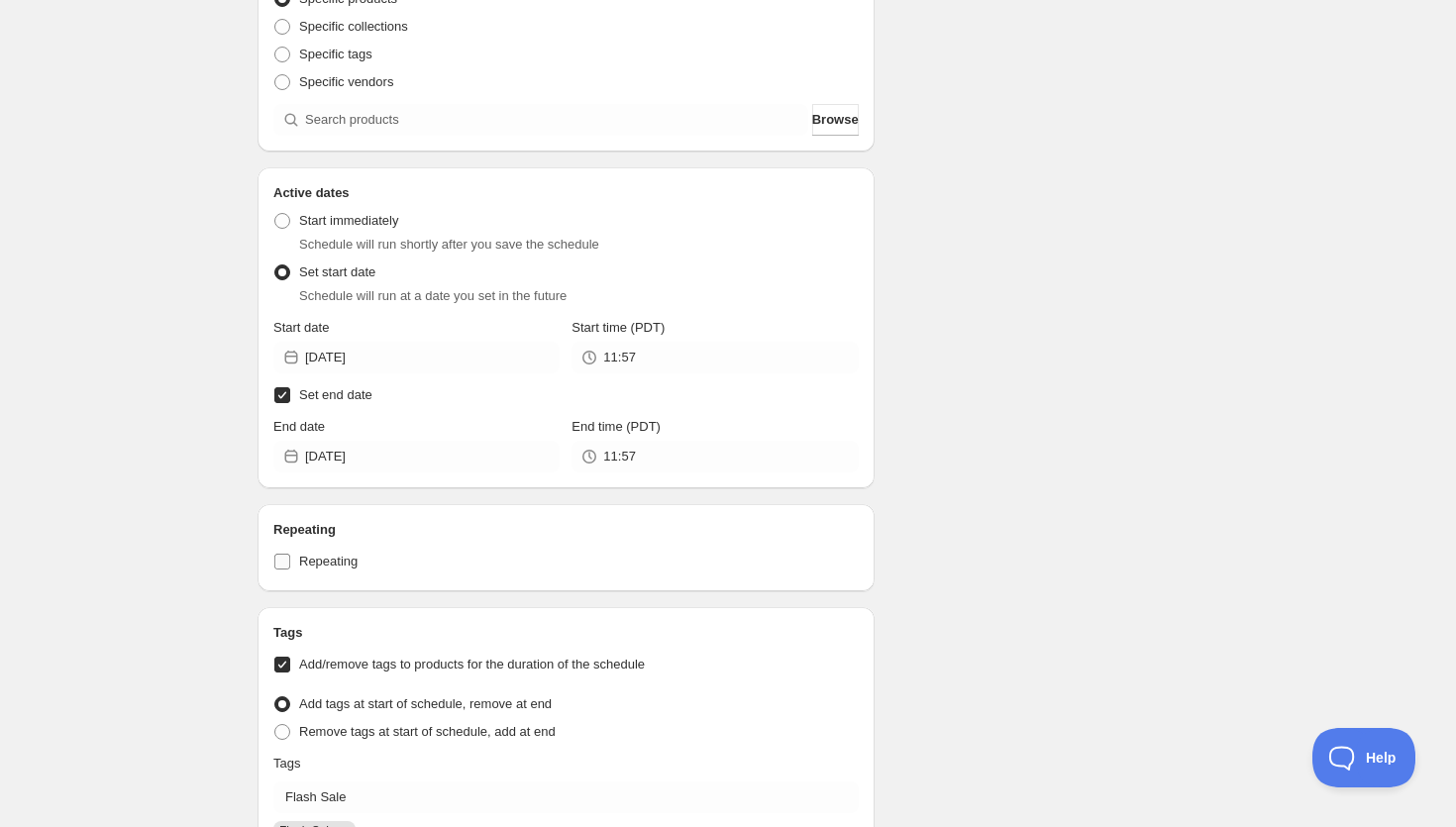 click on "Repeating" at bounding box center [282, 562] 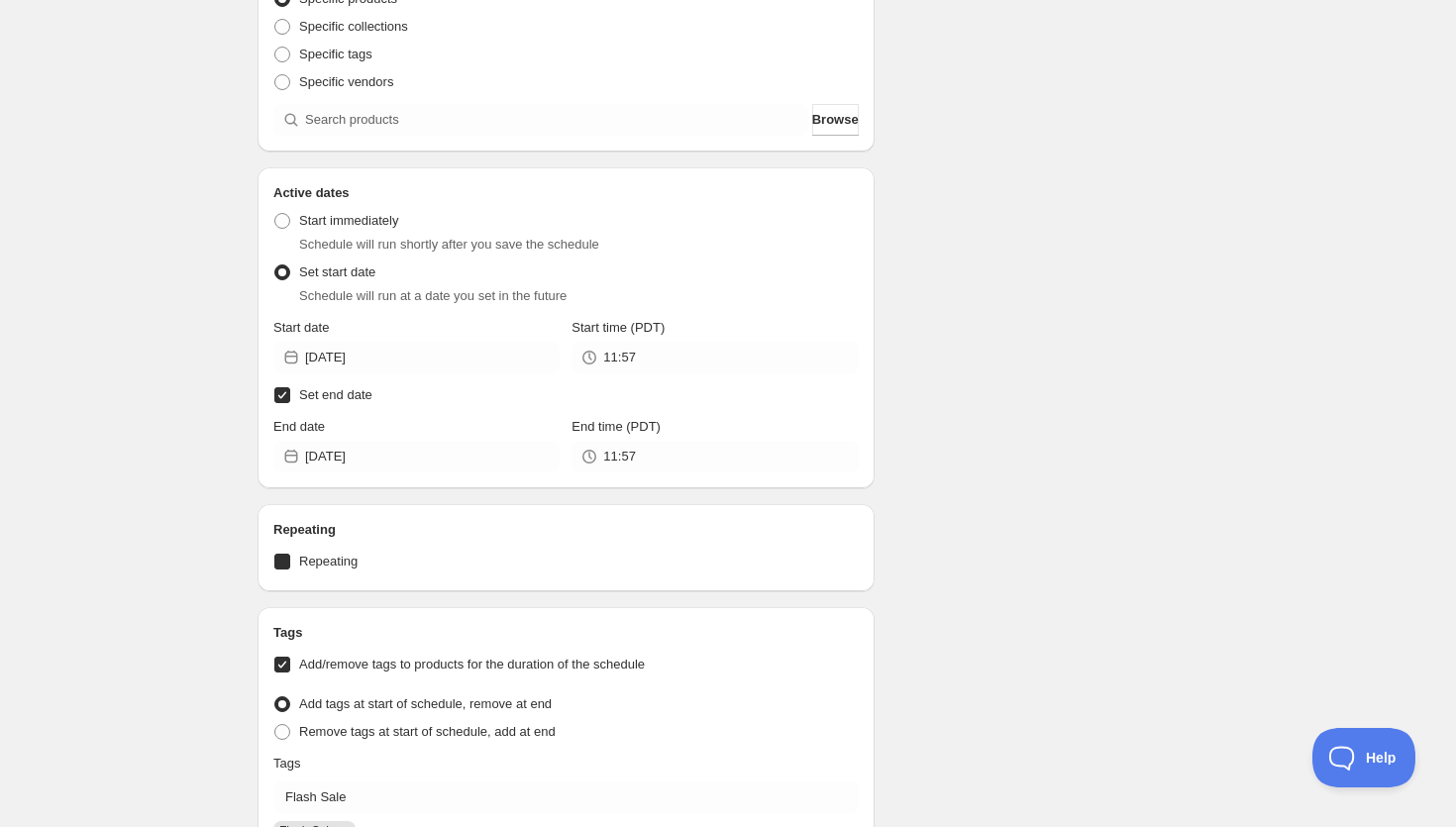 checkbox on "true" 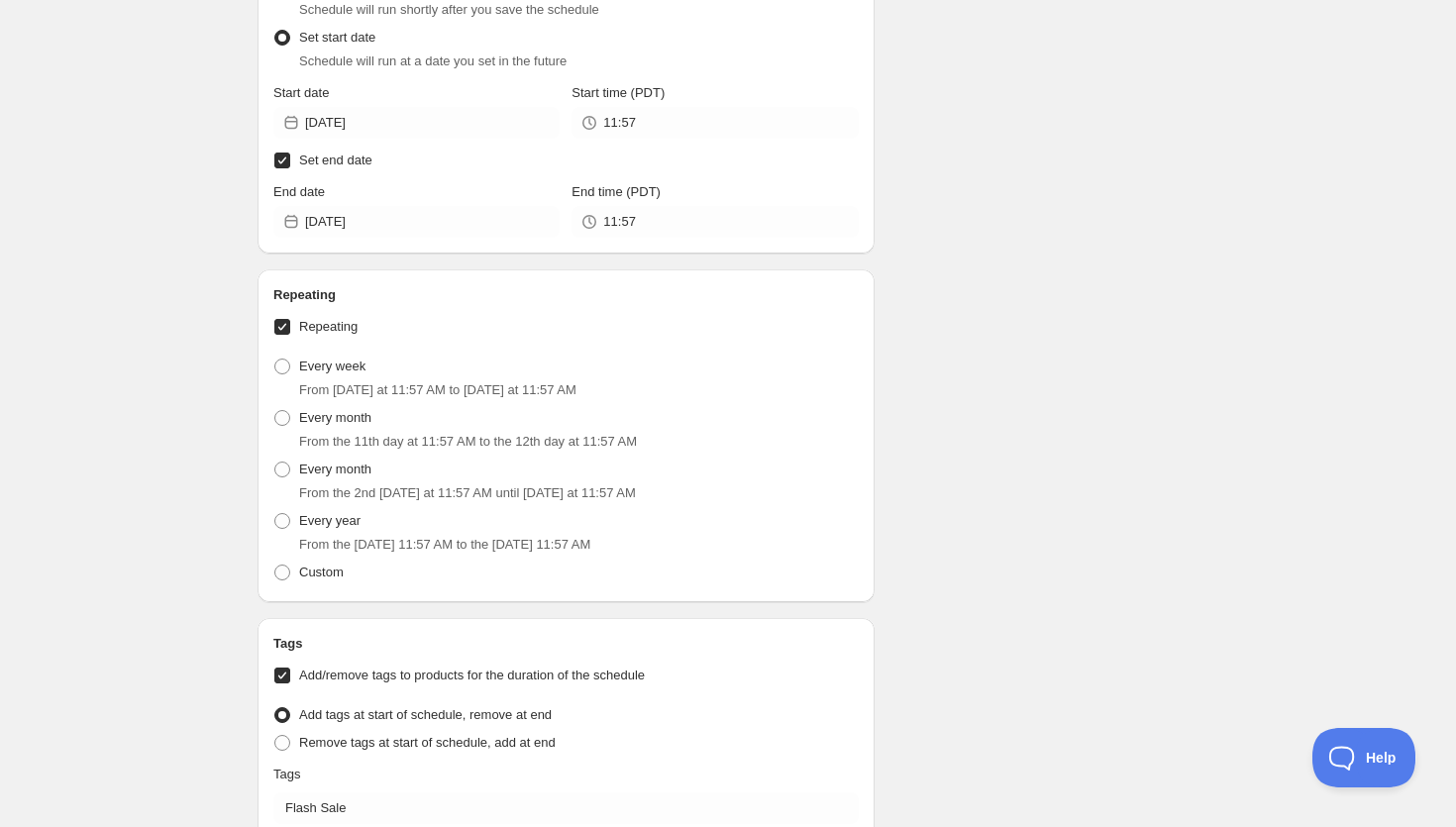 scroll, scrollTop: 748, scrollLeft: 0, axis: vertical 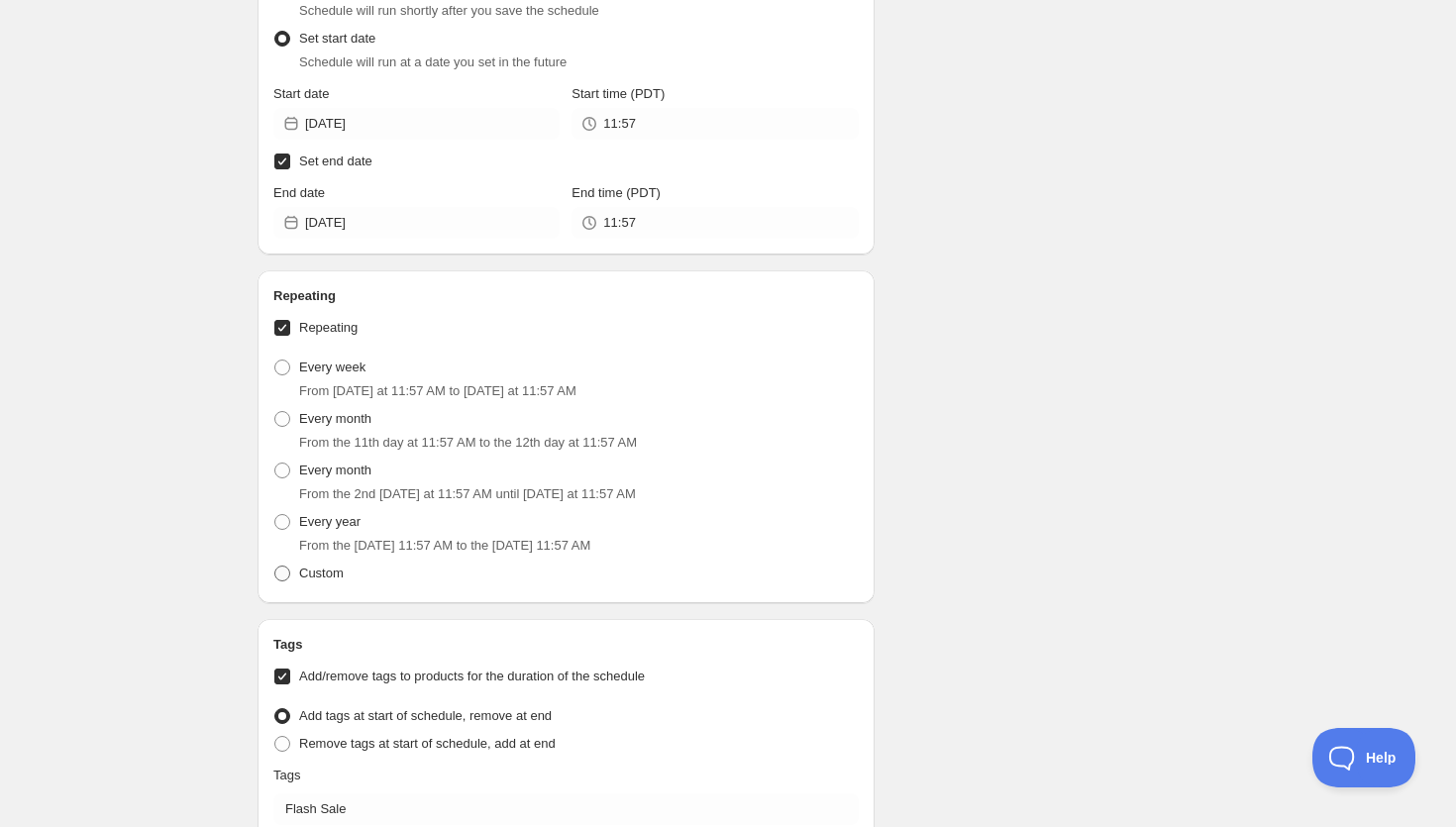 click at bounding box center (282, 573) 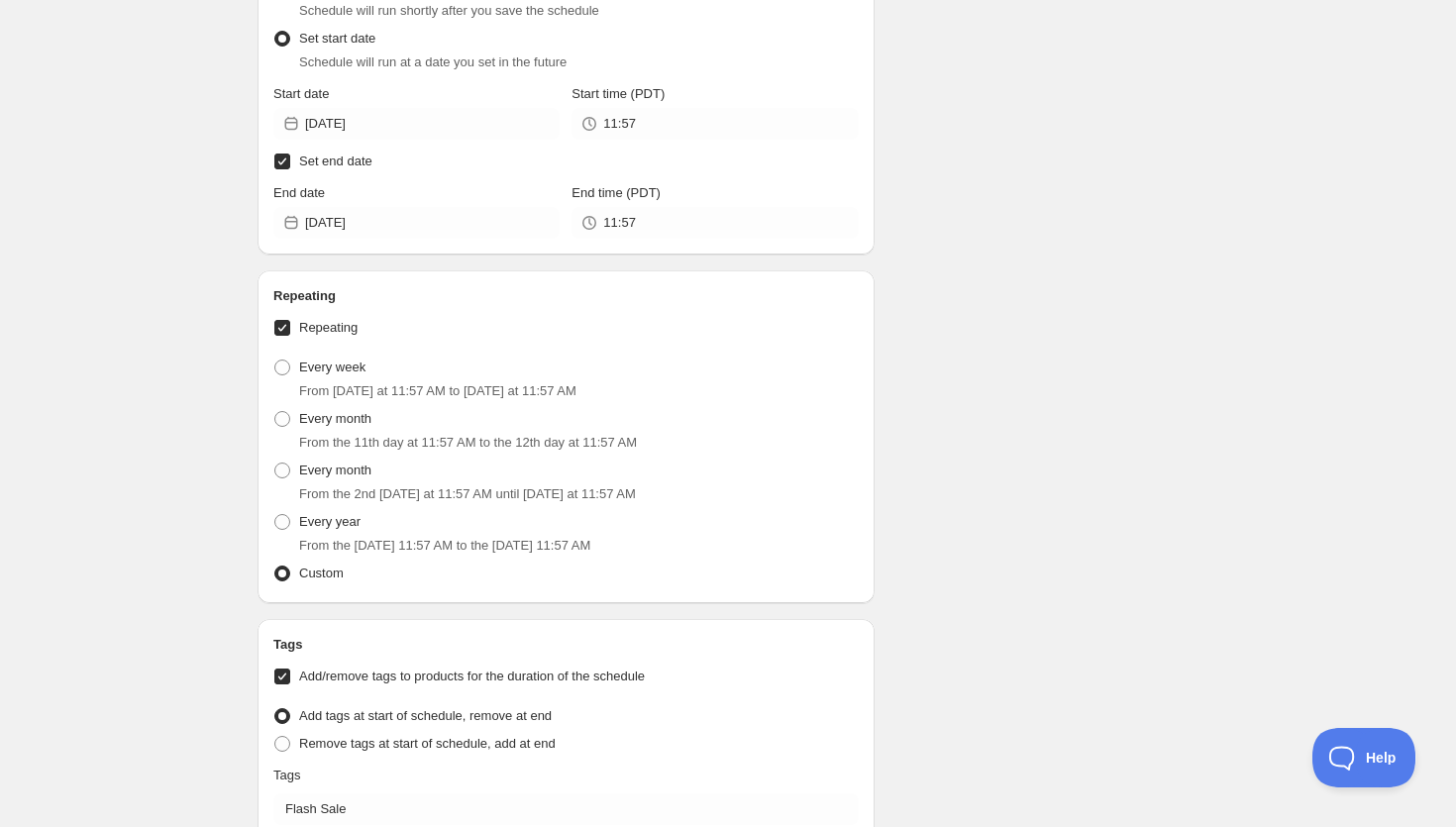 radio on "true" 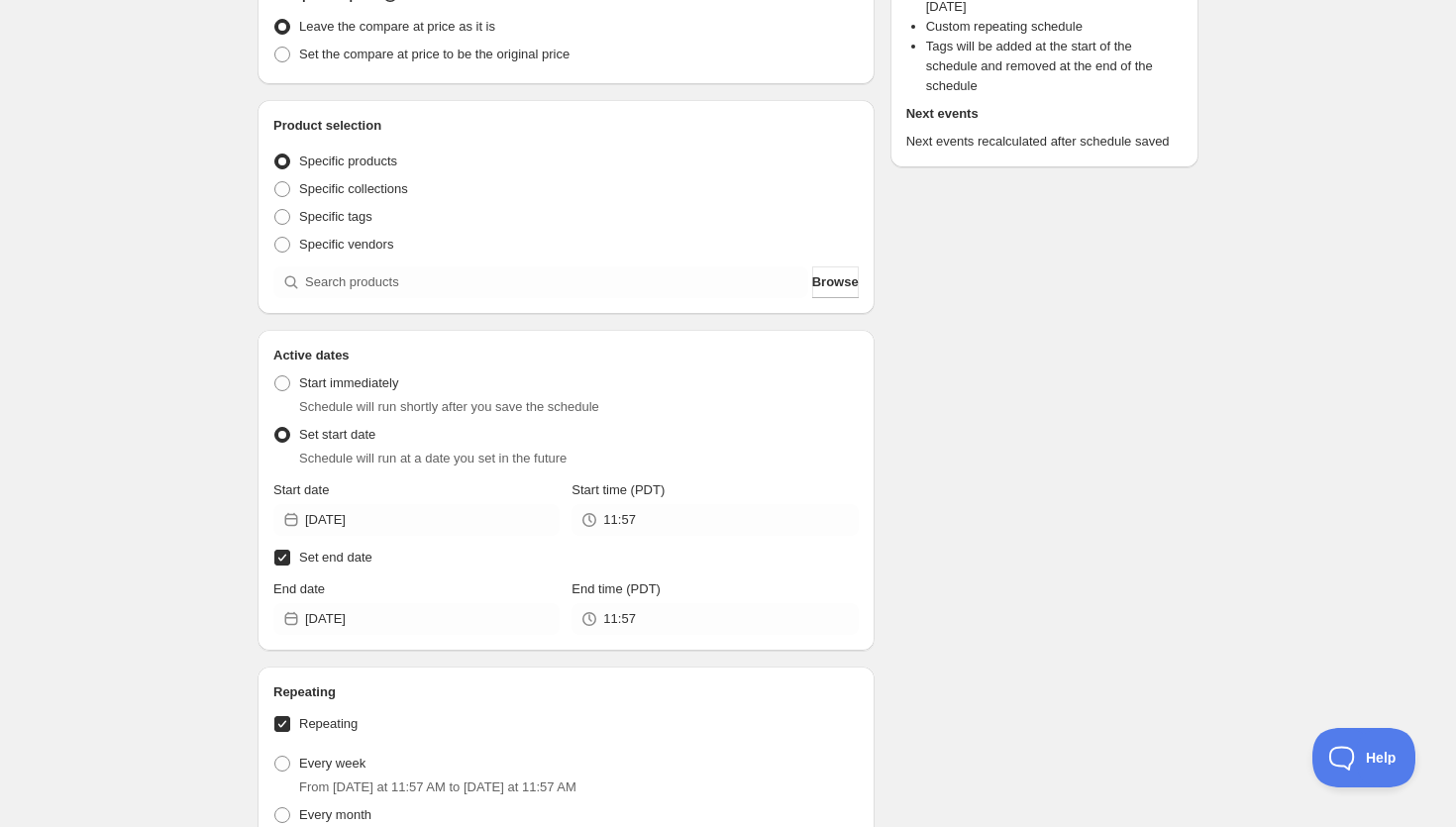 scroll, scrollTop: 337, scrollLeft: 0, axis: vertical 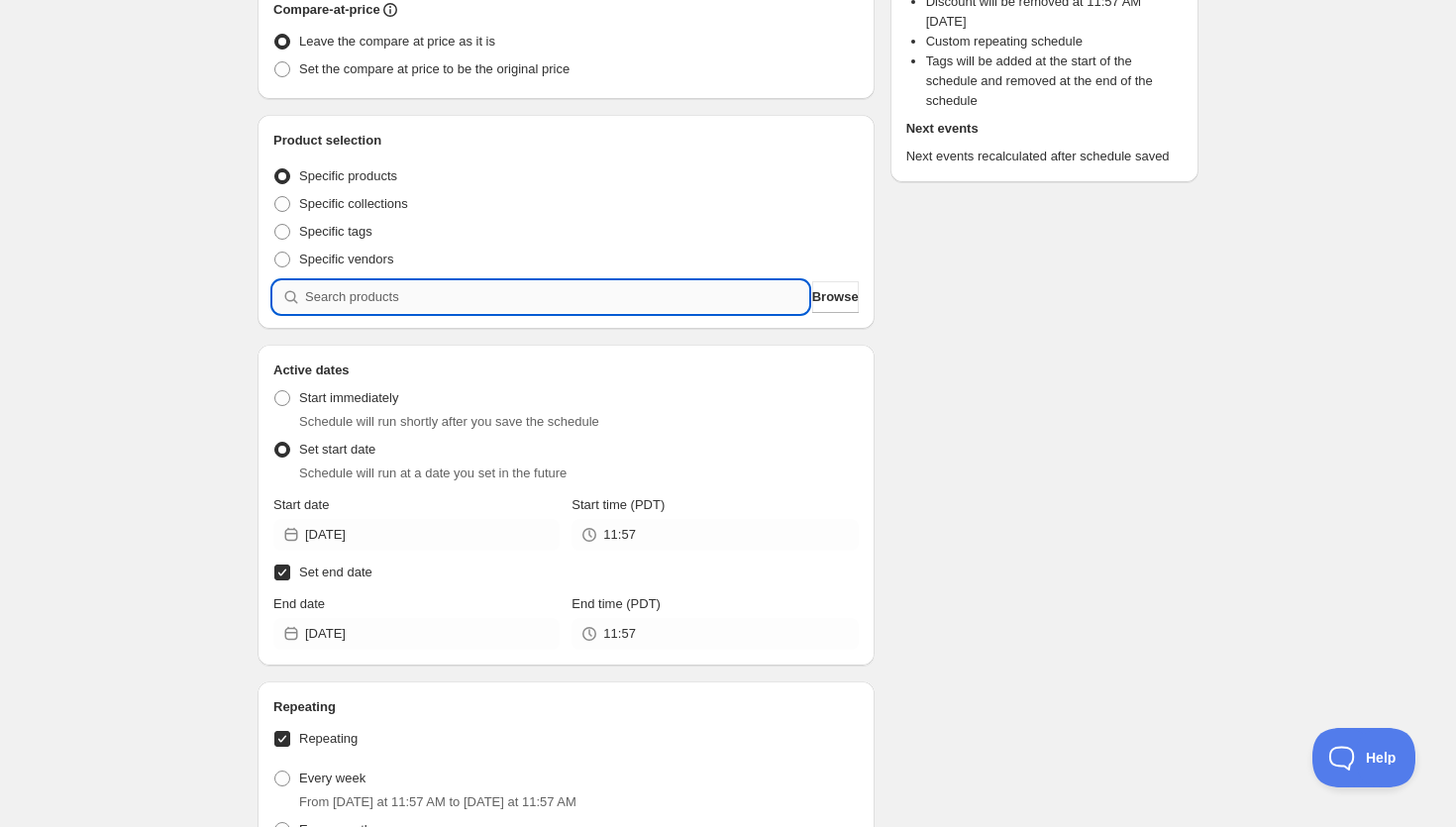 click at bounding box center (557, 297) 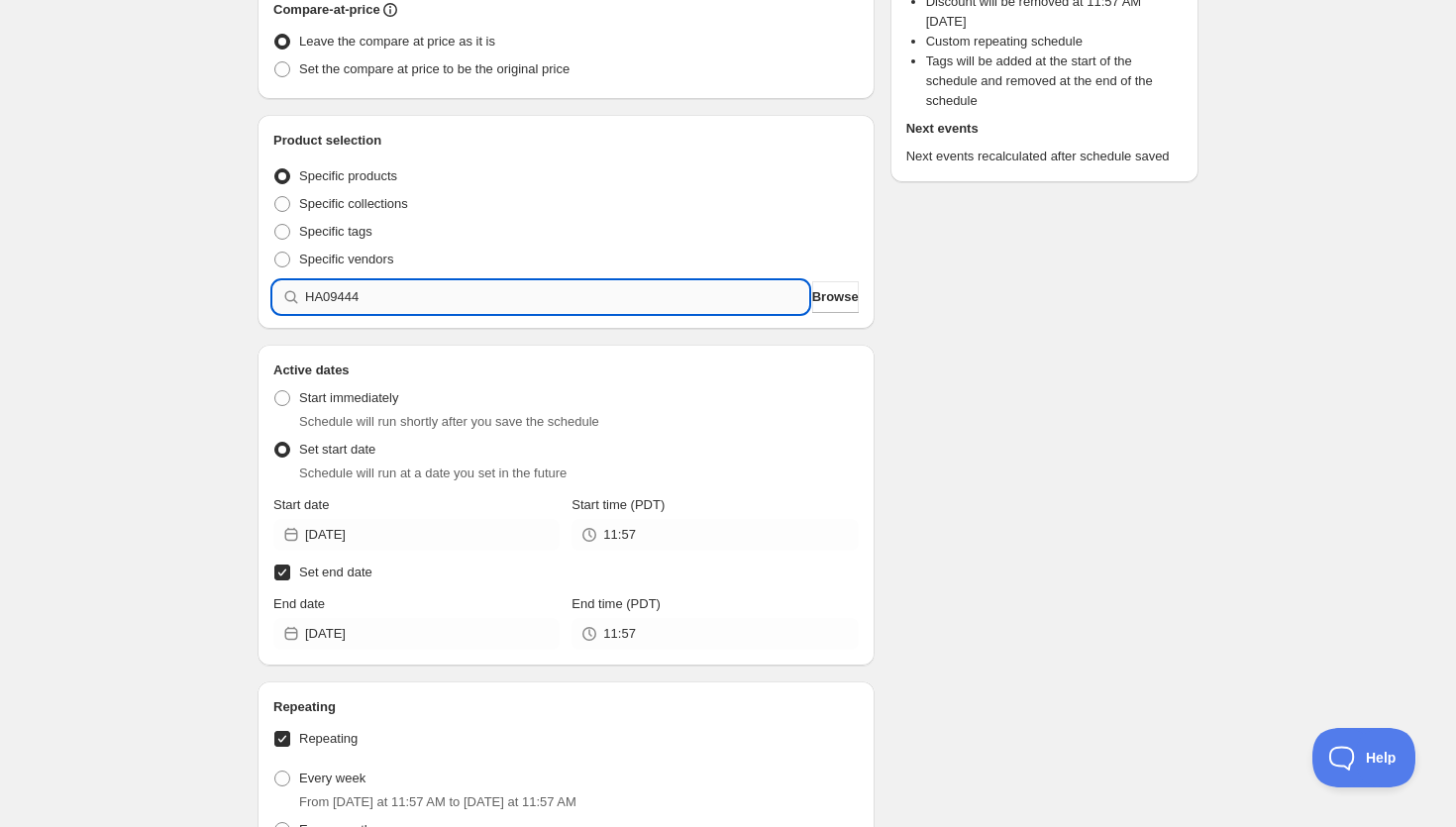 type 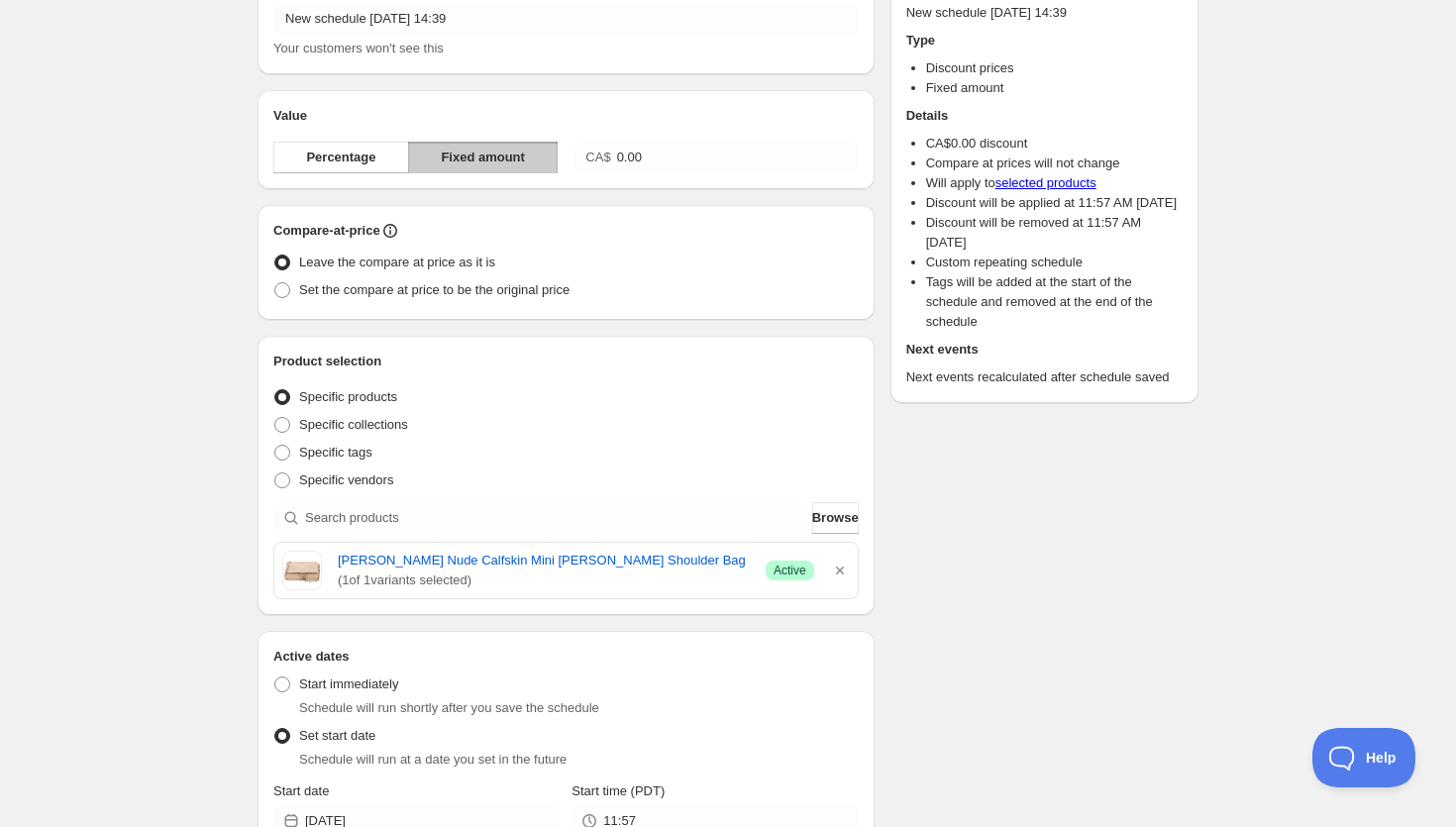 scroll, scrollTop: 0, scrollLeft: 0, axis: both 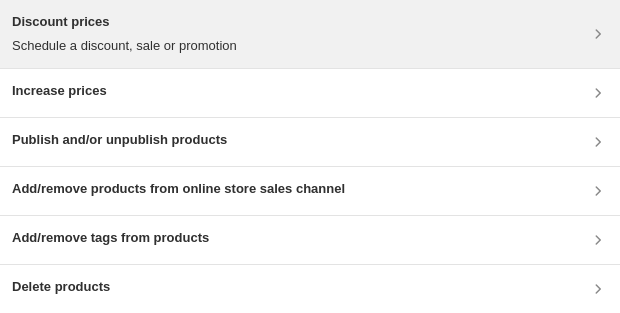 click on "Schedule a discount, sale or promotion" at bounding box center [124, 46] 